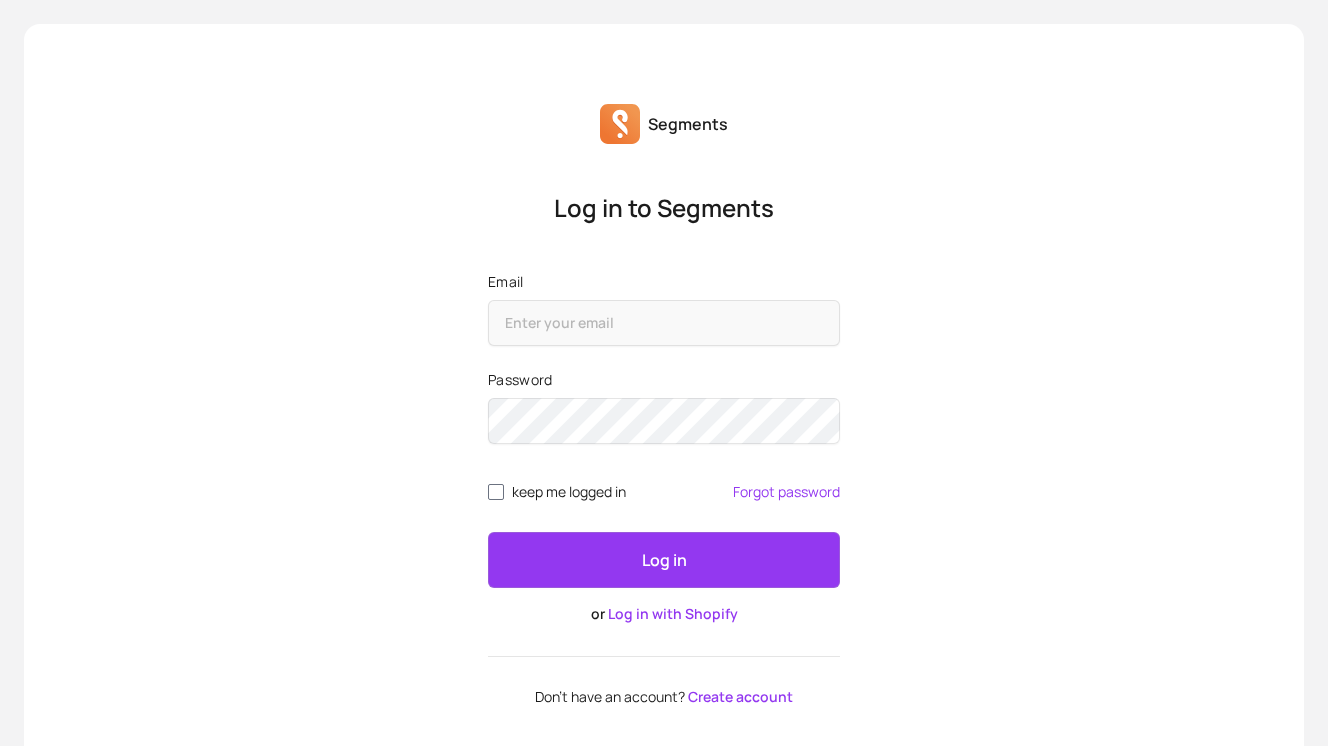 scroll, scrollTop: 0, scrollLeft: 0, axis: both 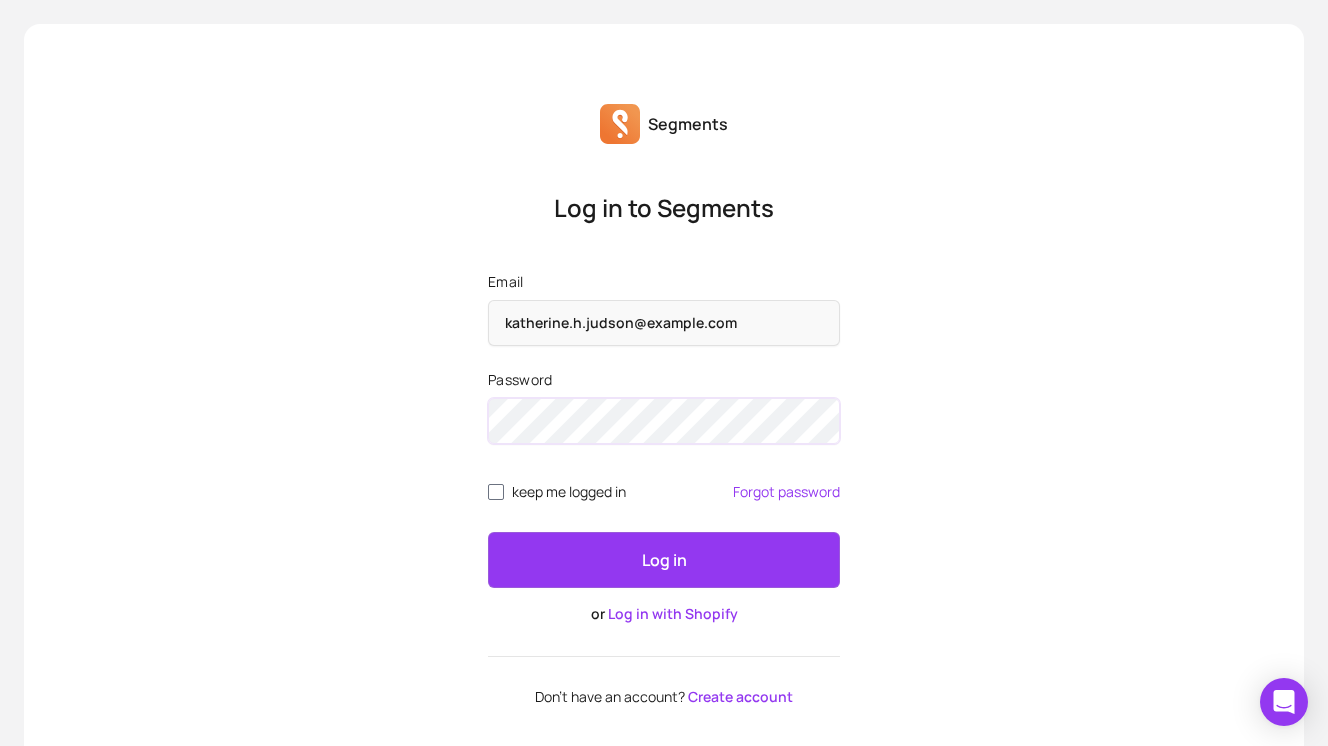 click on "Email katherine.h.judson@example.com Password keep me logged in Forgot password   Log in or   Log in with Shopify" at bounding box center (664, 448) 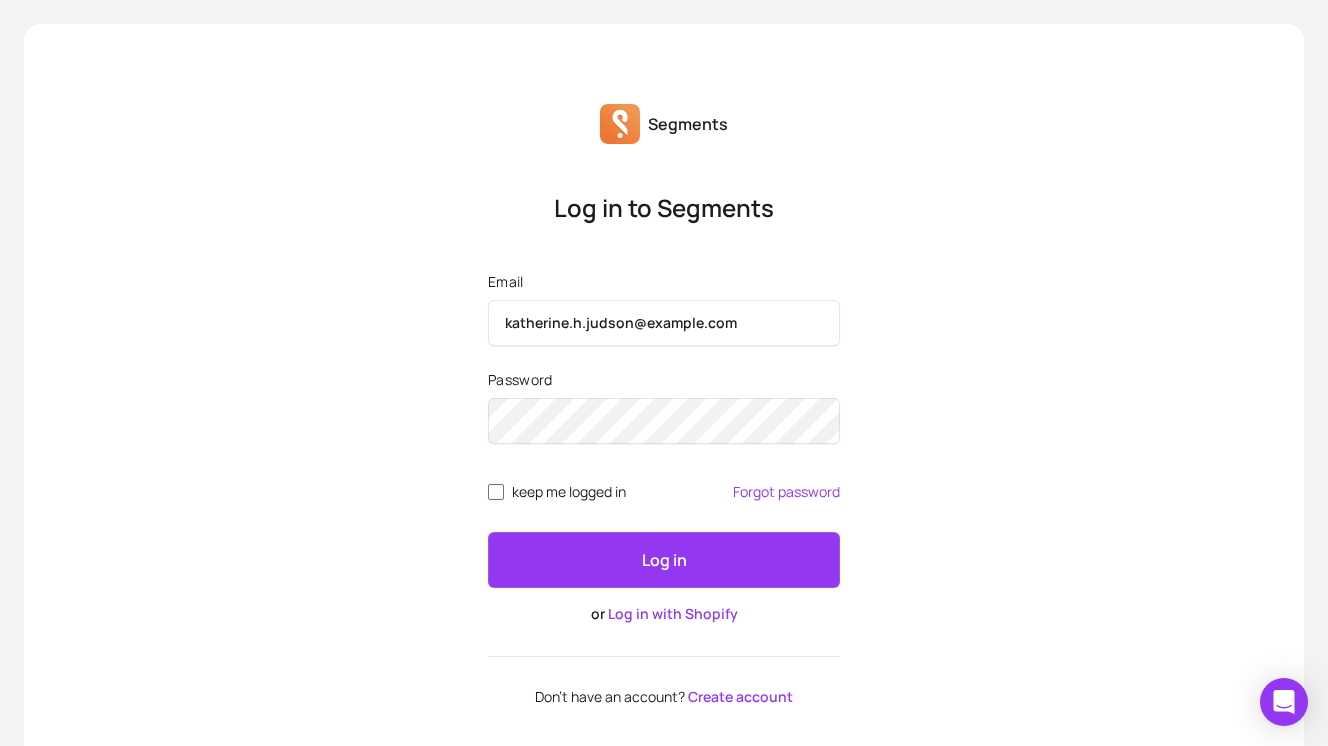 click on "Email katherine.h.judson@example.com" at bounding box center (664, 313) 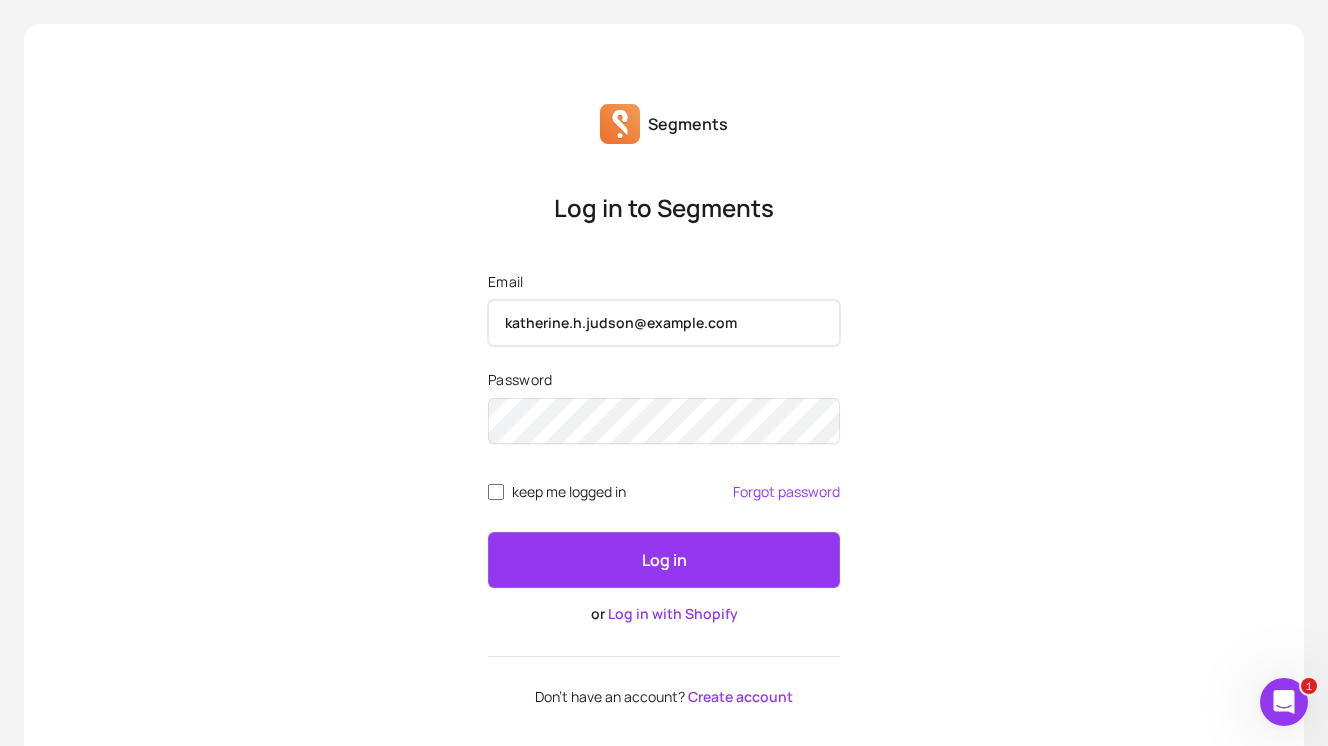scroll, scrollTop: 0, scrollLeft: 0, axis: both 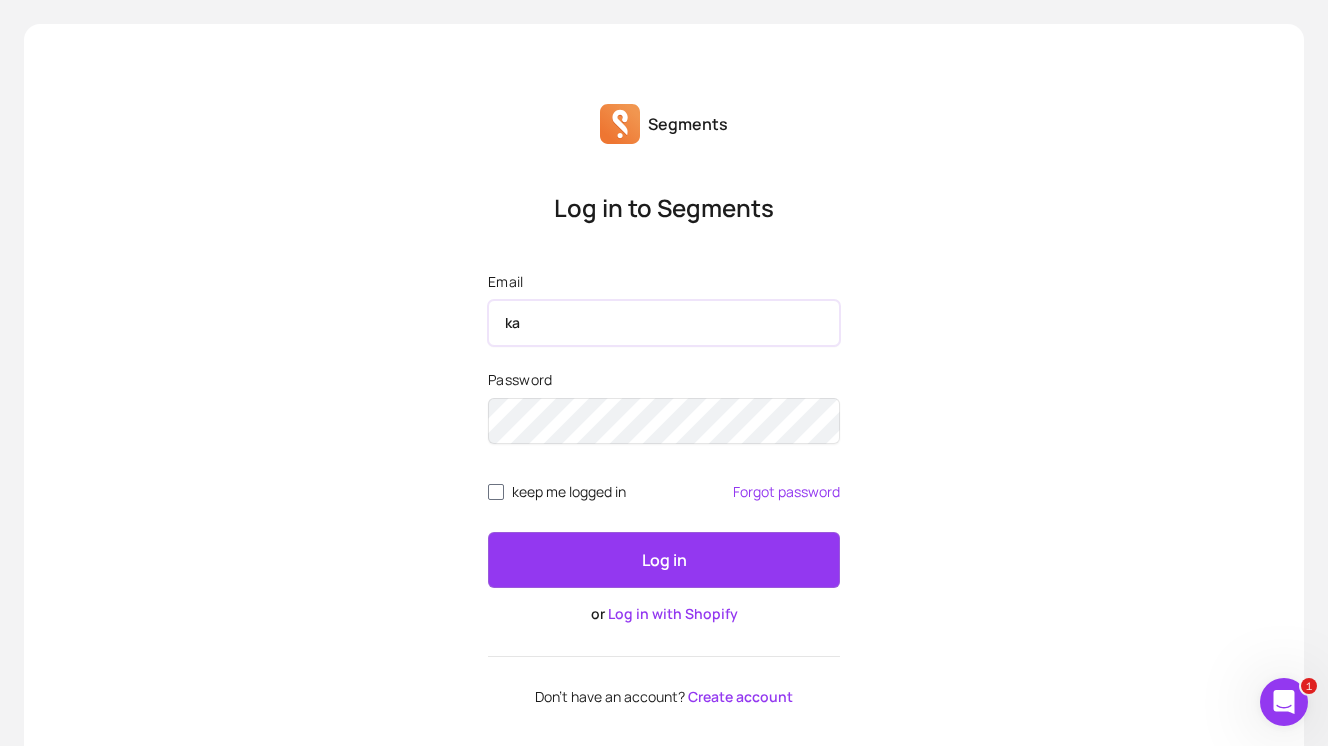type on "katie@example.com" 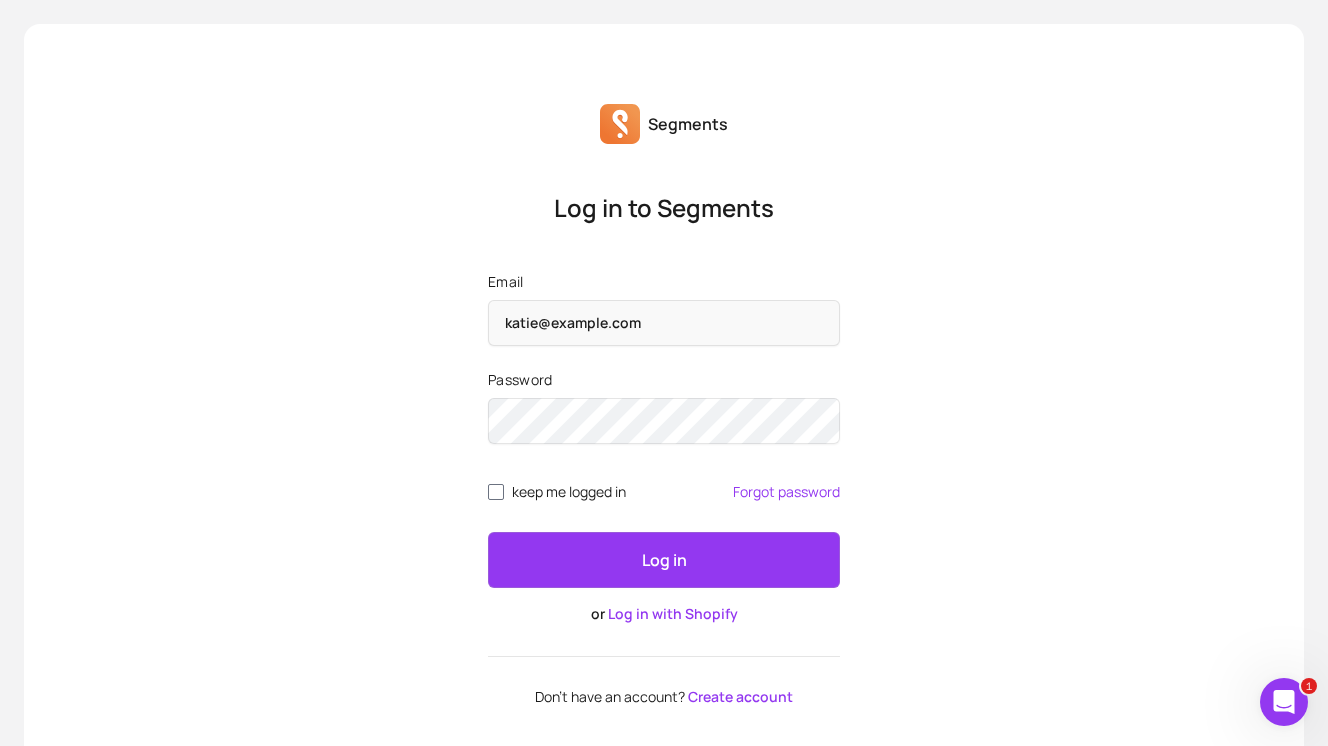 click on "Log in" at bounding box center [664, 560] 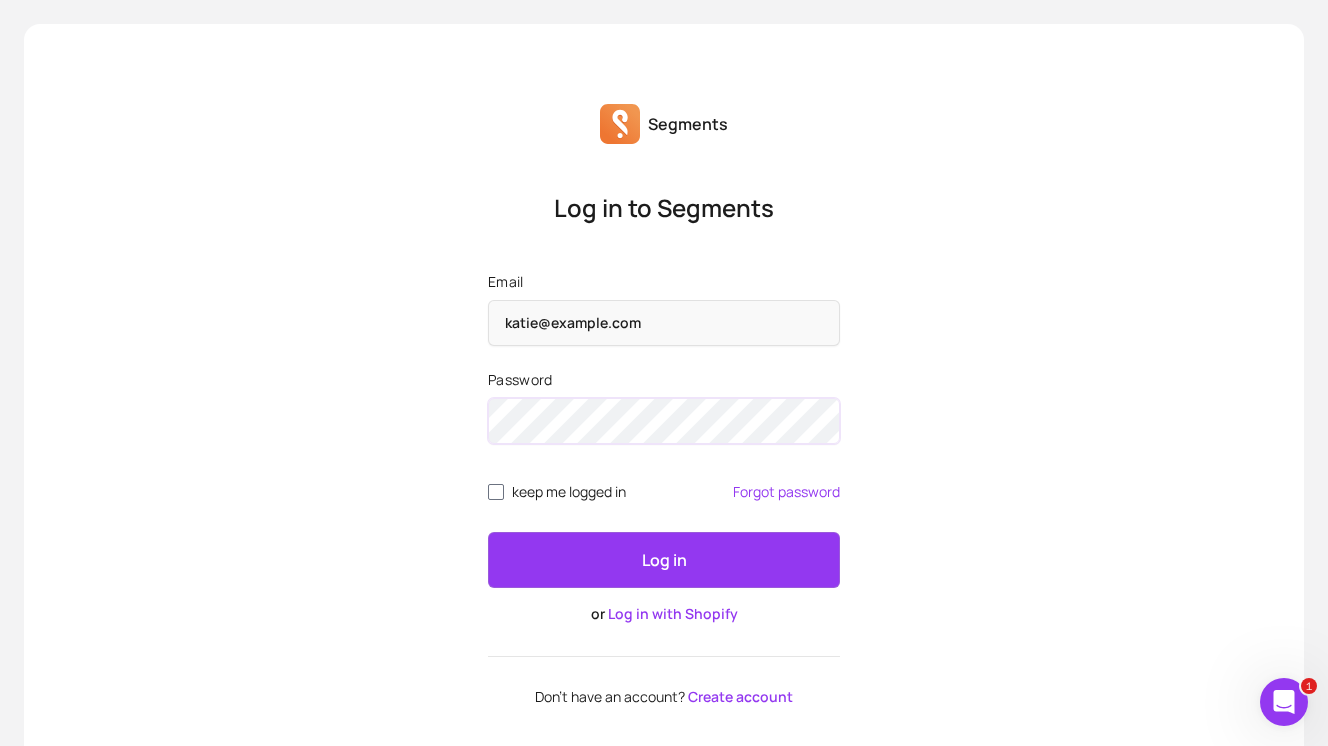 click on "Log in to Segments Email katie@example.com Password keep me logged in Forgot password   Log in or   Log in with Shopify   Don't have an account?   Create account" at bounding box center [664, 448] 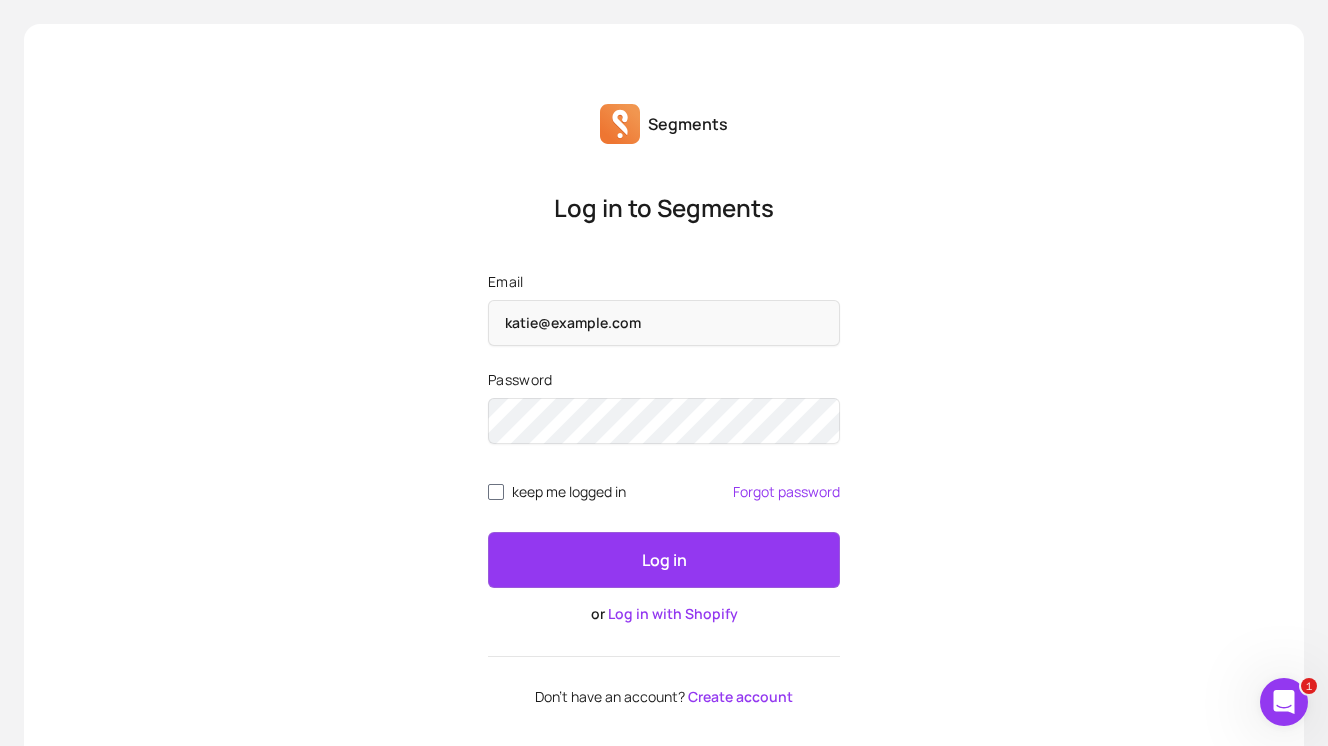 click on "Log in" at bounding box center (664, 560) 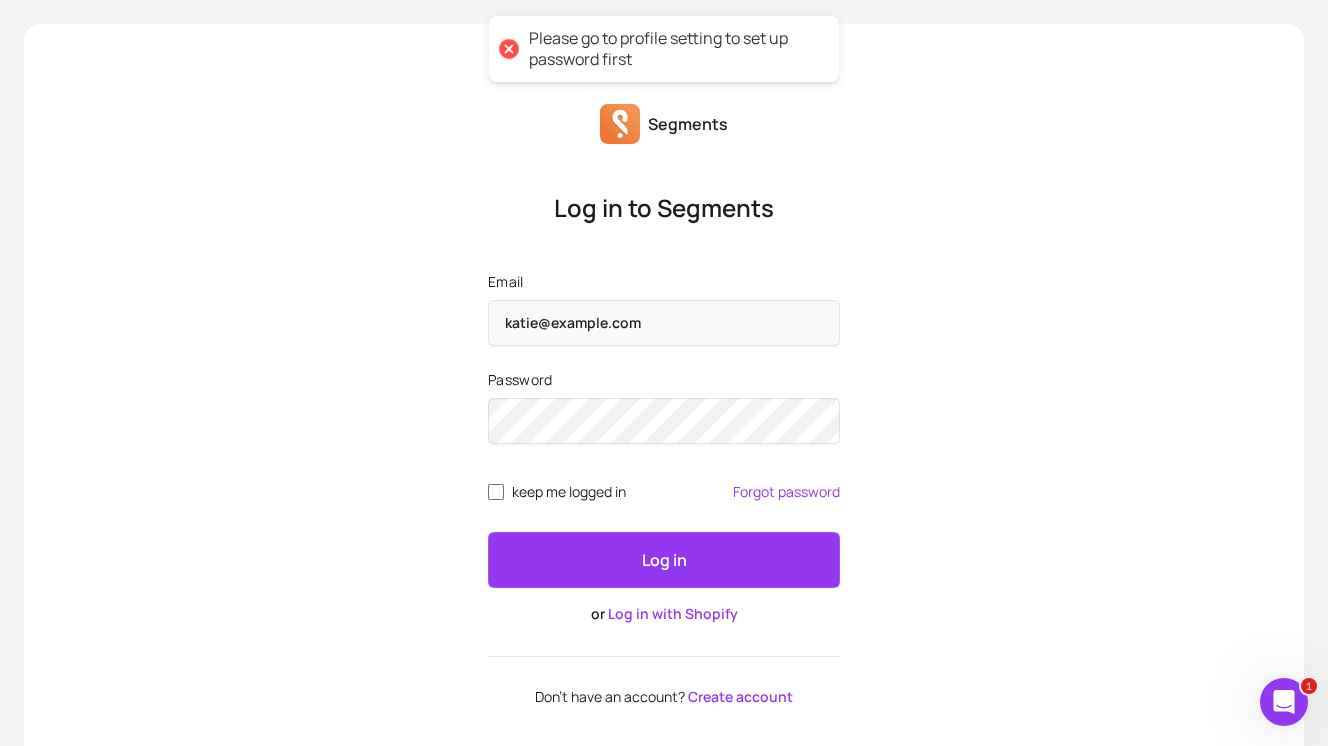 click on "Log in with Shopify" at bounding box center [673, 613] 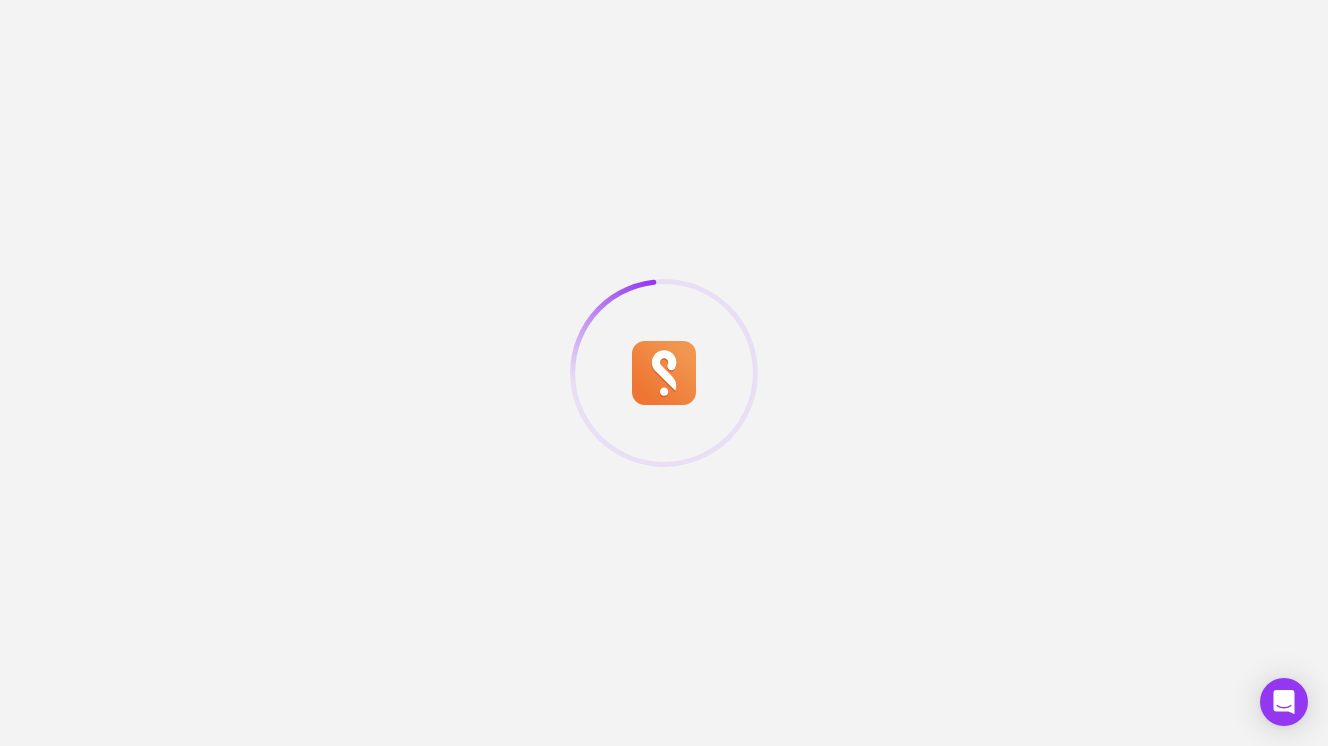 scroll, scrollTop: 0, scrollLeft: 0, axis: both 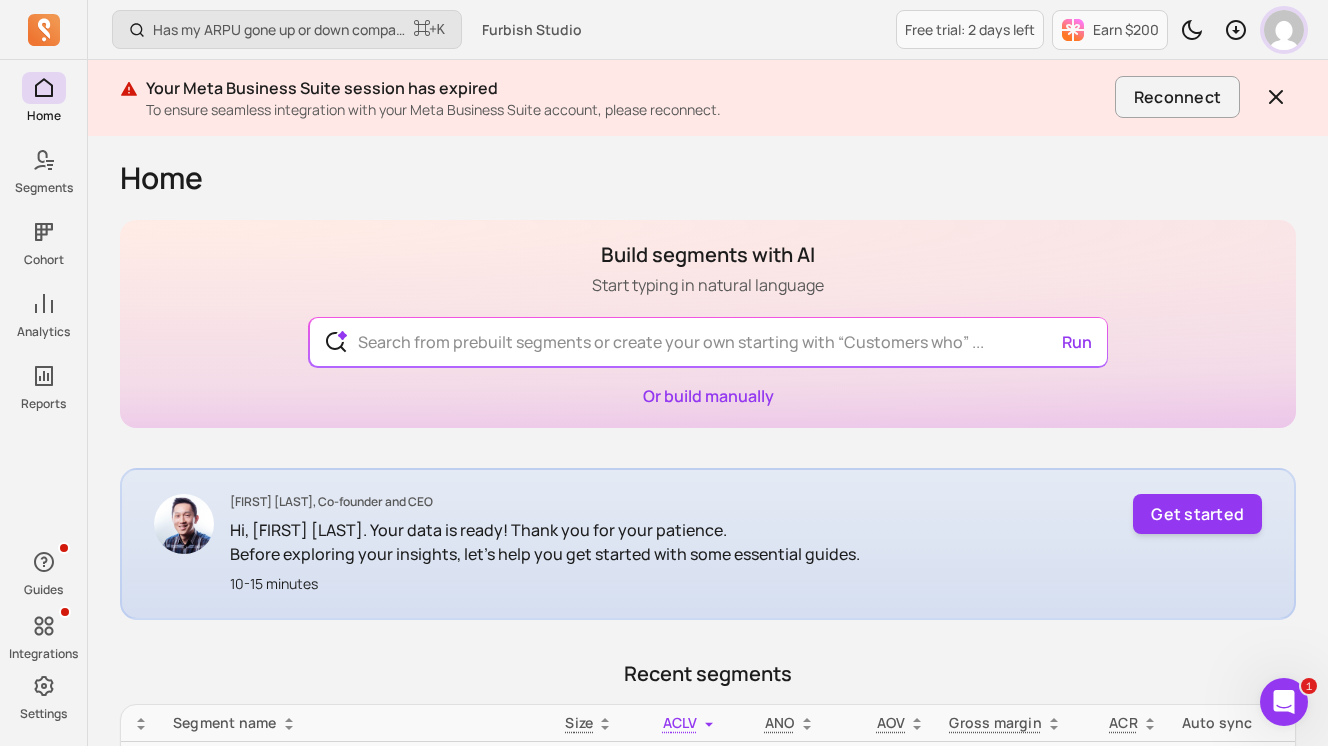 click at bounding box center [1284, 30] 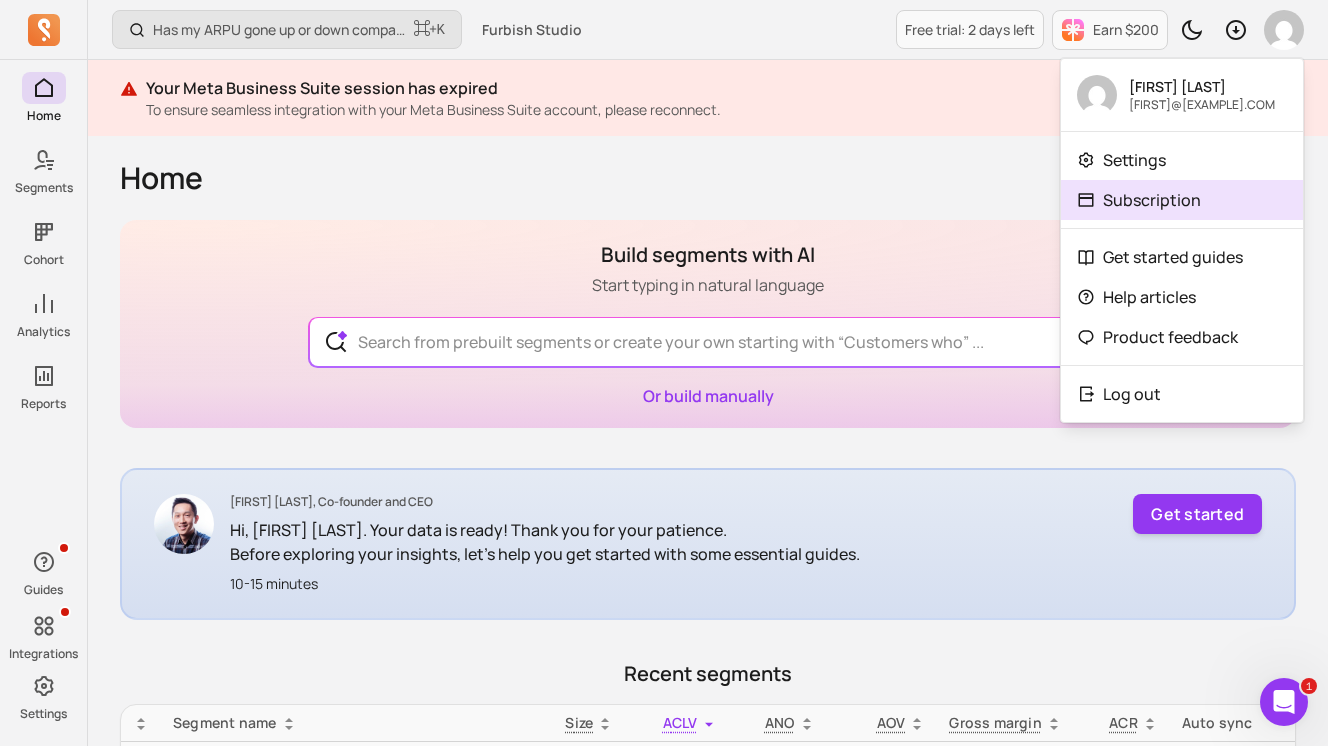 click on "Subscription" at bounding box center [1152, 200] 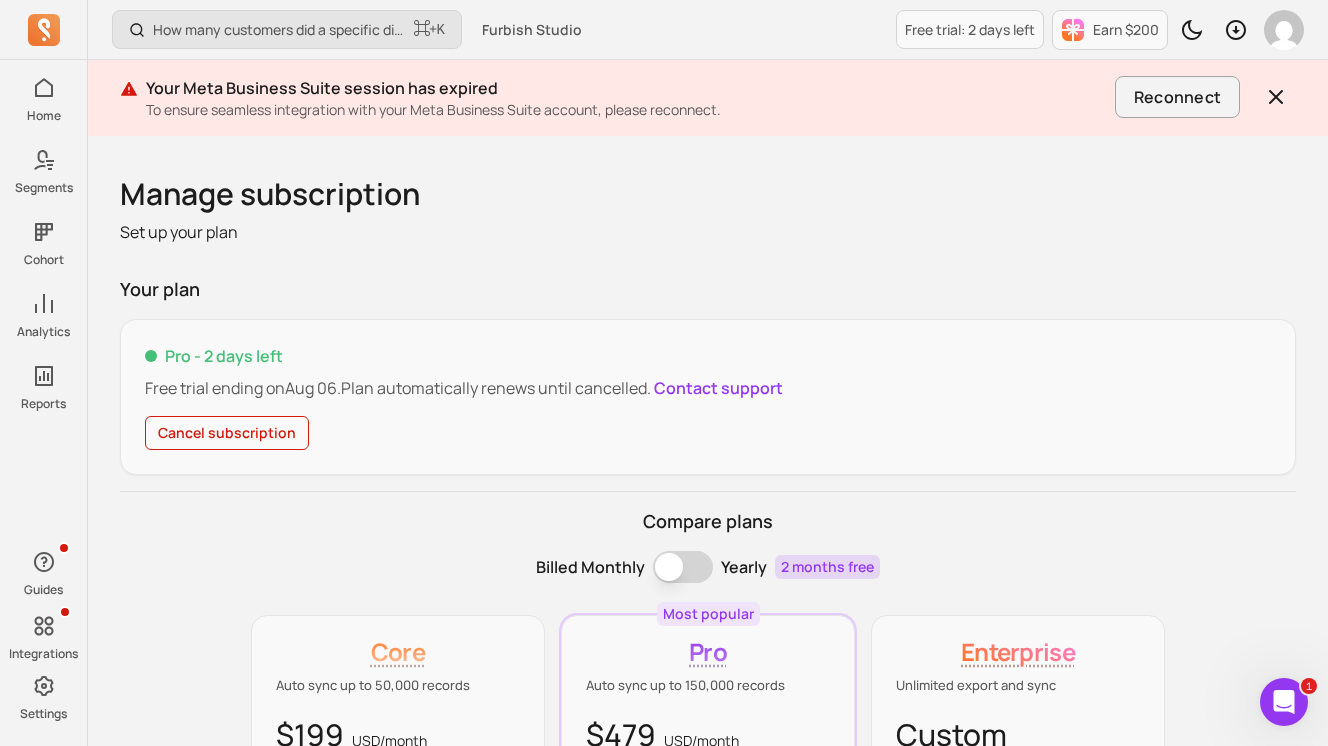 click on "Cancel subscription" at bounding box center [227, 433] 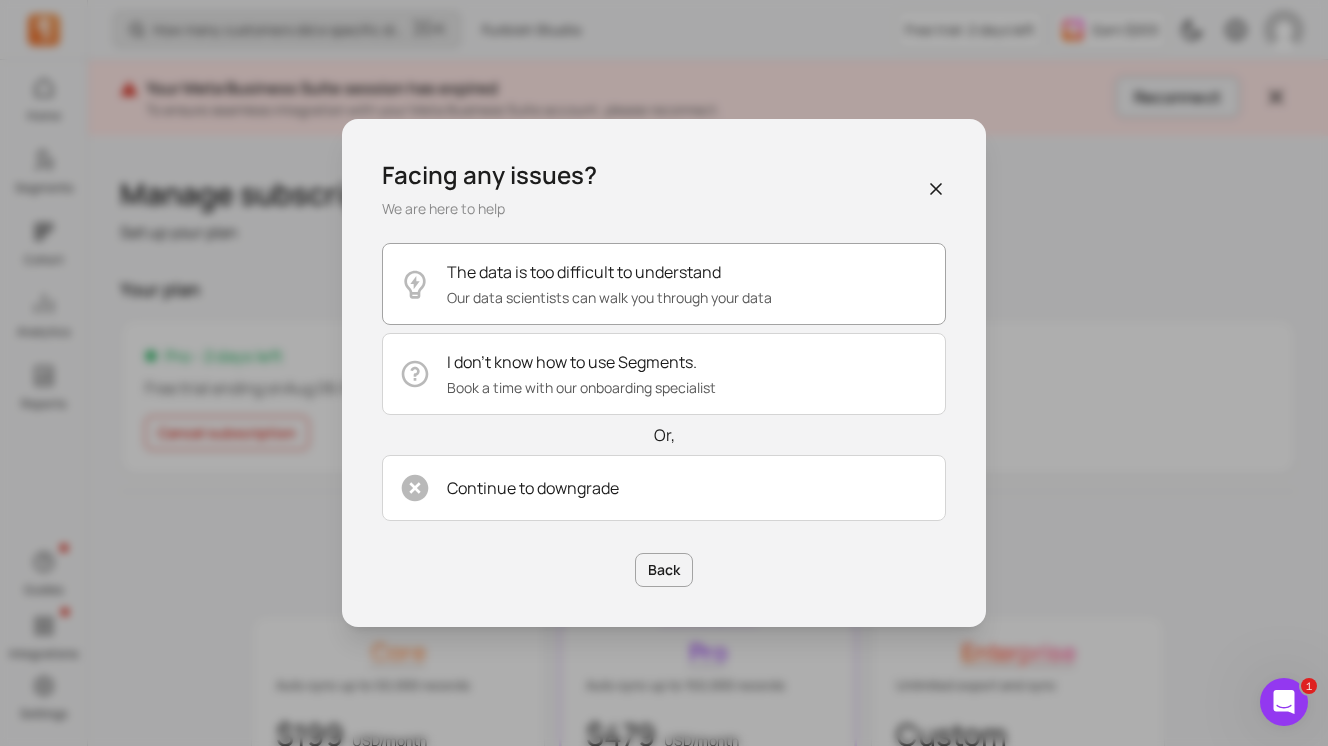click on "The data is too difficult to understand Our data scientists can walk you through your data" at bounding box center [664, 284] 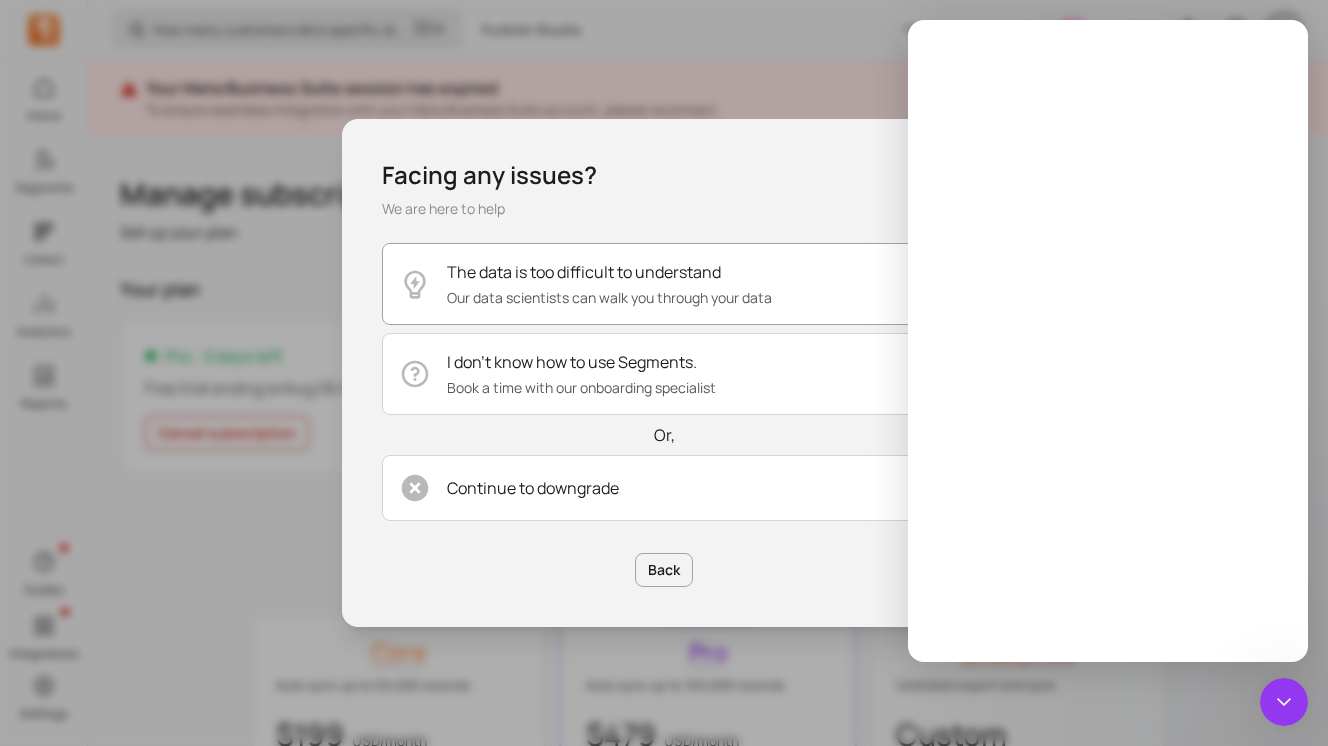 scroll, scrollTop: 0, scrollLeft: 0, axis: both 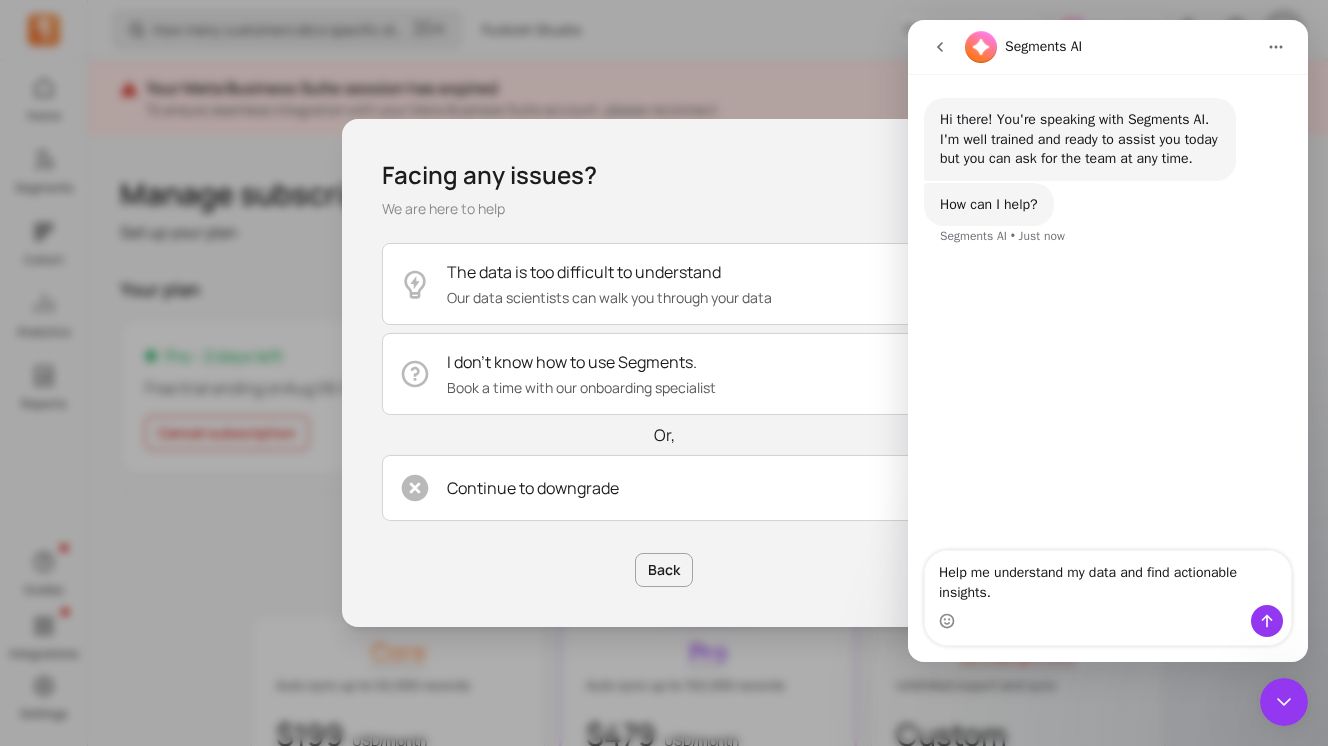 click 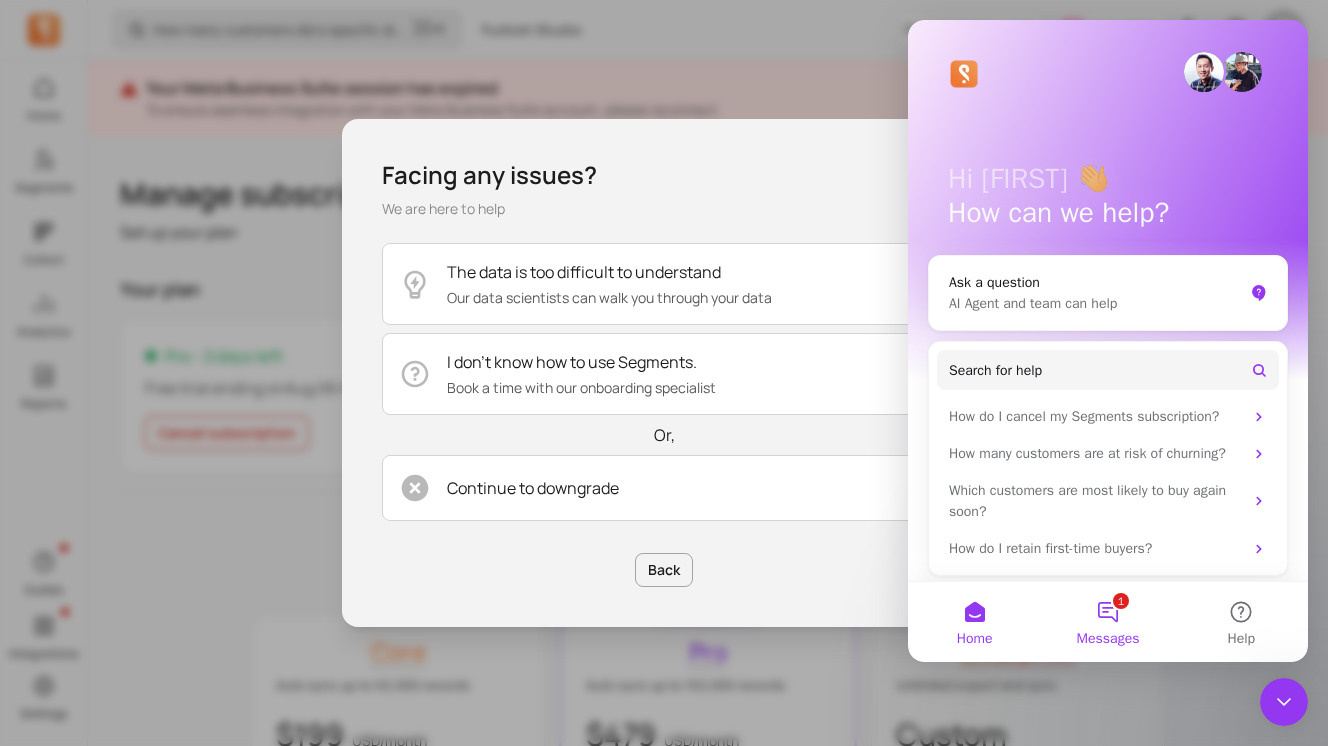 click on "1 Messages" at bounding box center [1107, 622] 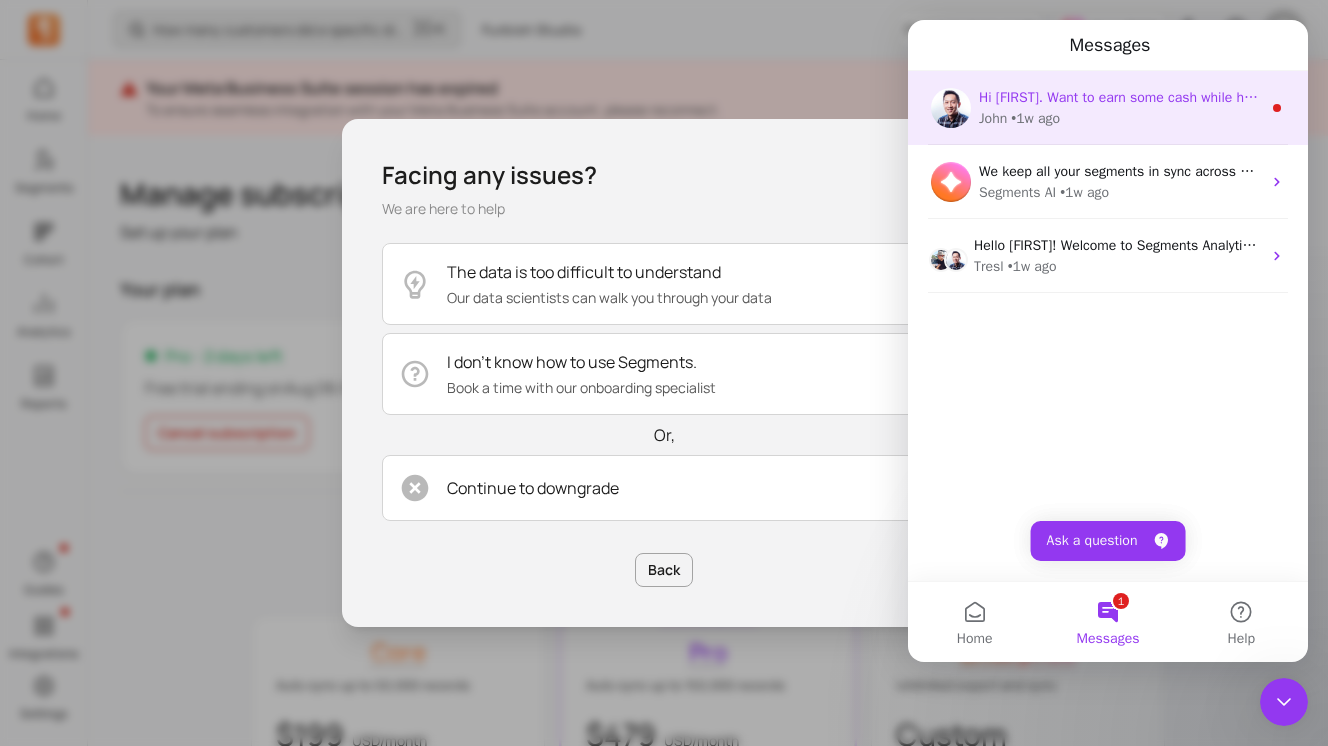 click on "Hi [FIRST]. Want to earn some cash while helping your friends grow their store? With our referral program, you can earn up to $200 cash per referral when someone subscribes through your link — and they’ll get up to $200 in app credit, too. 👉 Get your referral link and start sharing Segments today. Win-win for you and your friends!" at bounding box center (1999, 97) 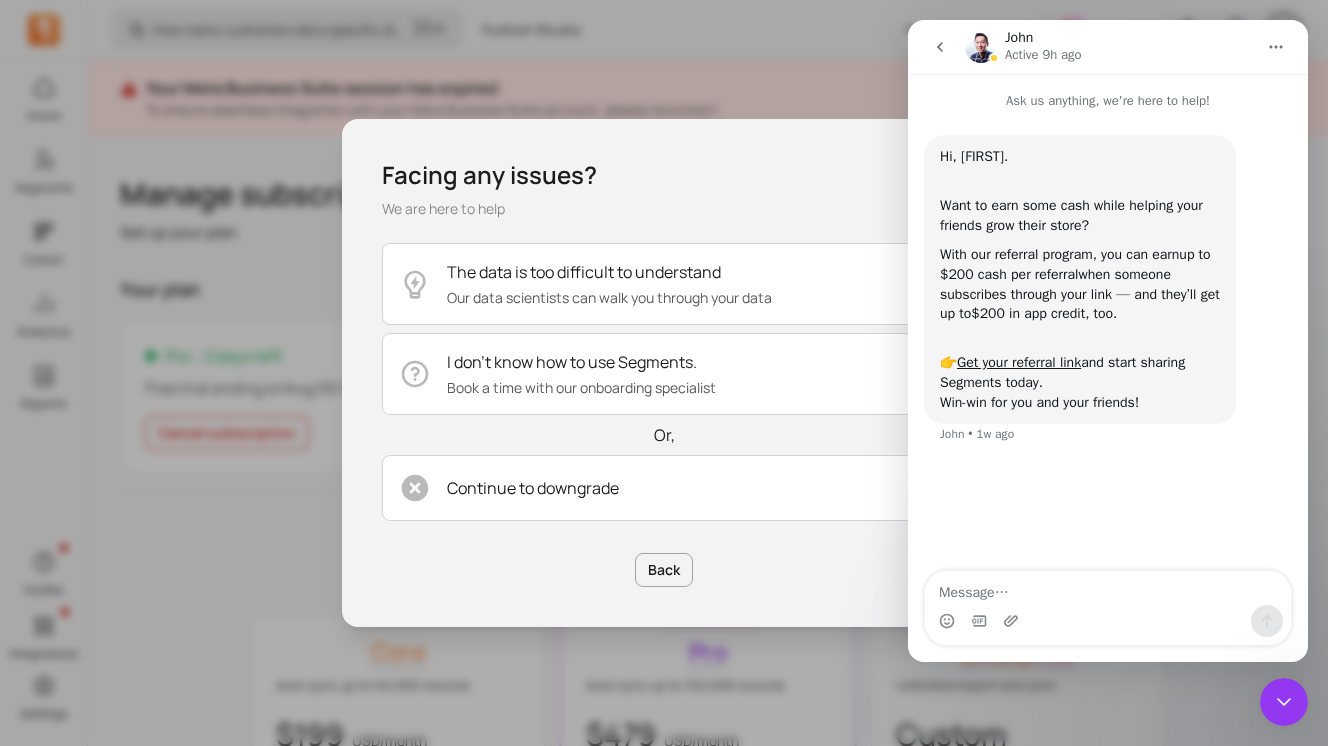 click at bounding box center [1276, 47] 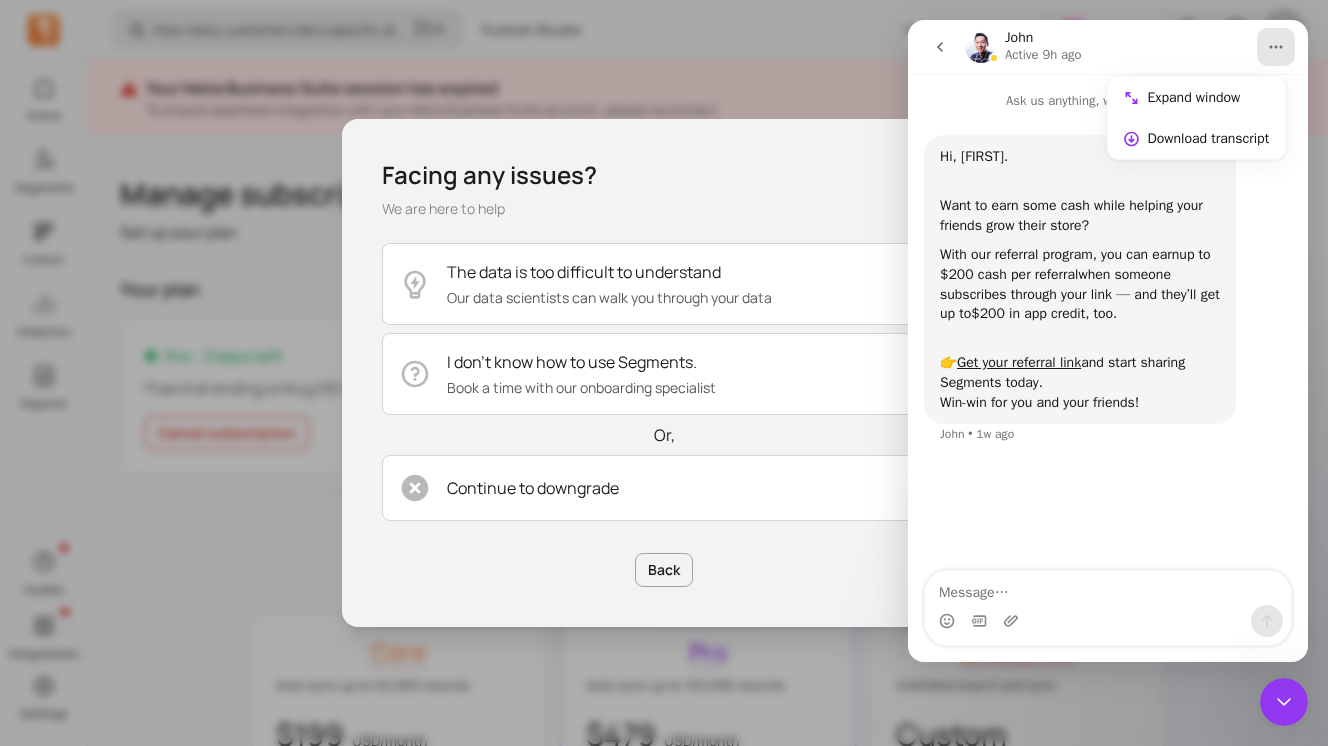 click on "[FIRST] Active 9h ago" at bounding box center [1110, 47] 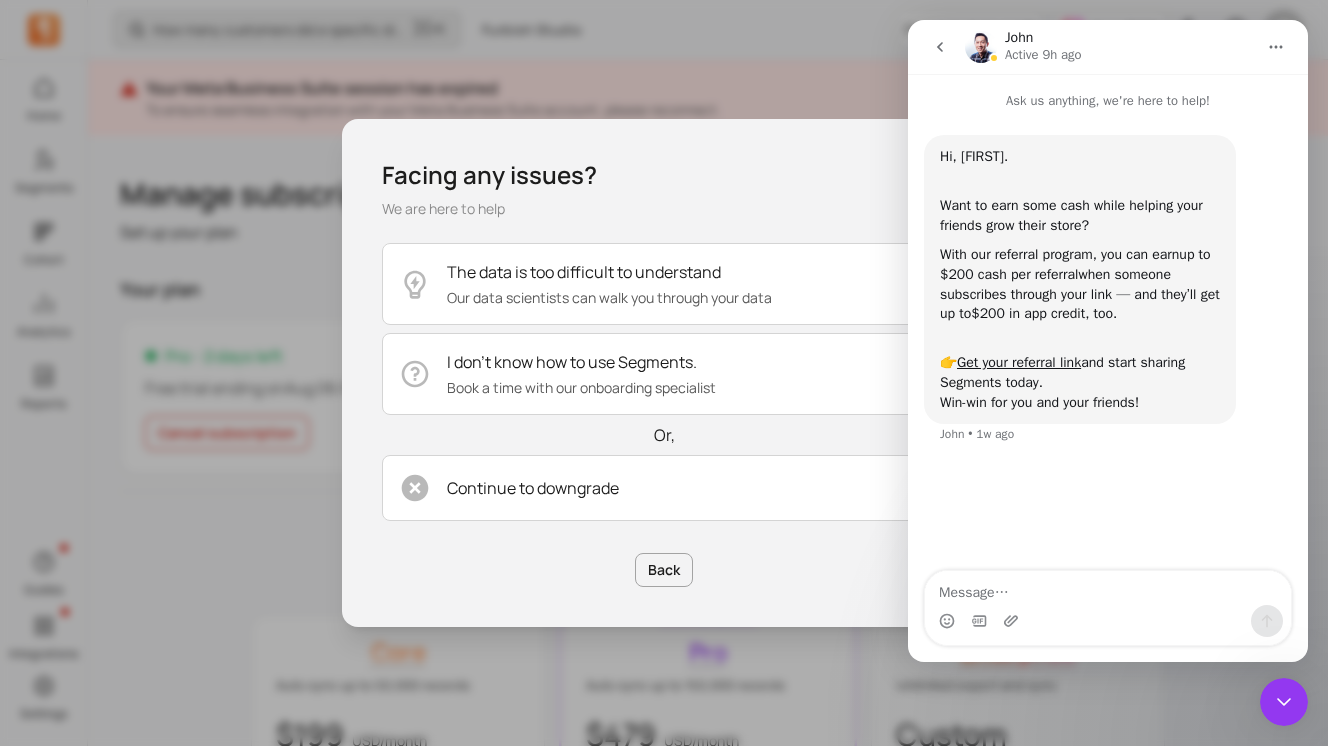 click 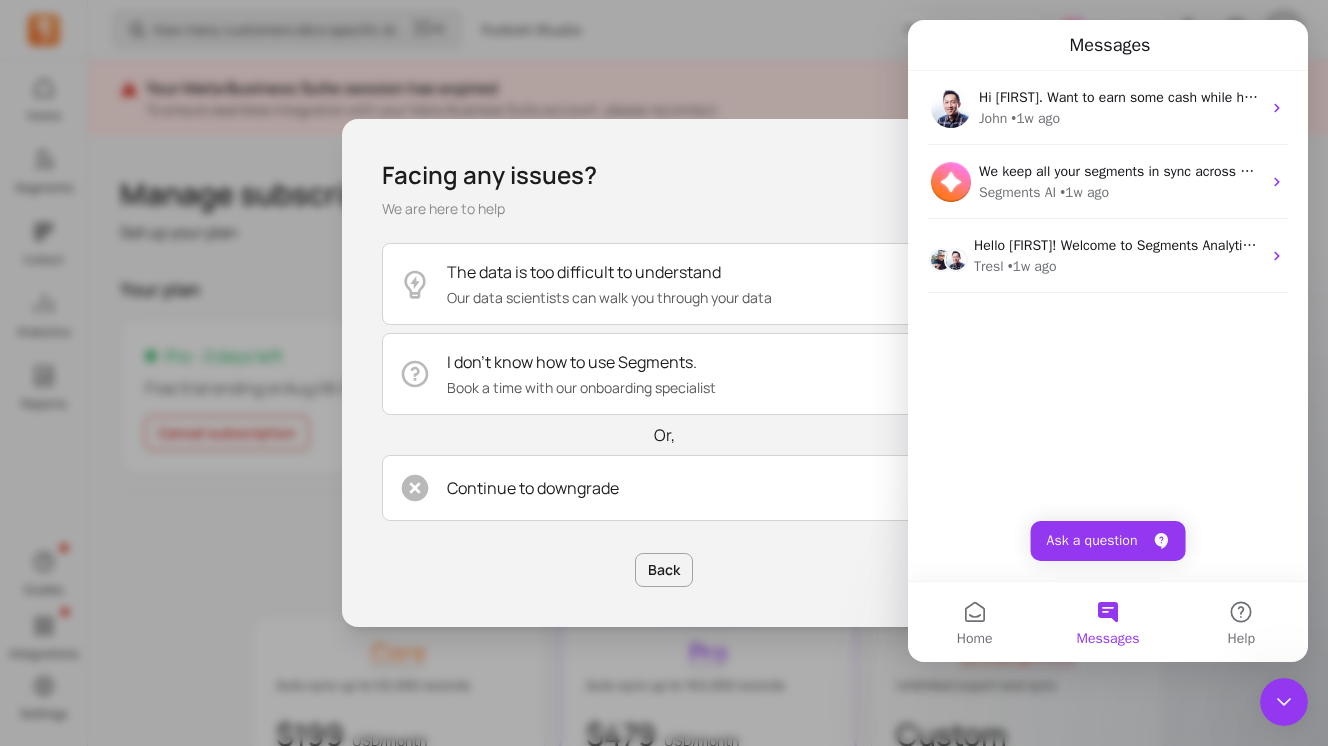 click 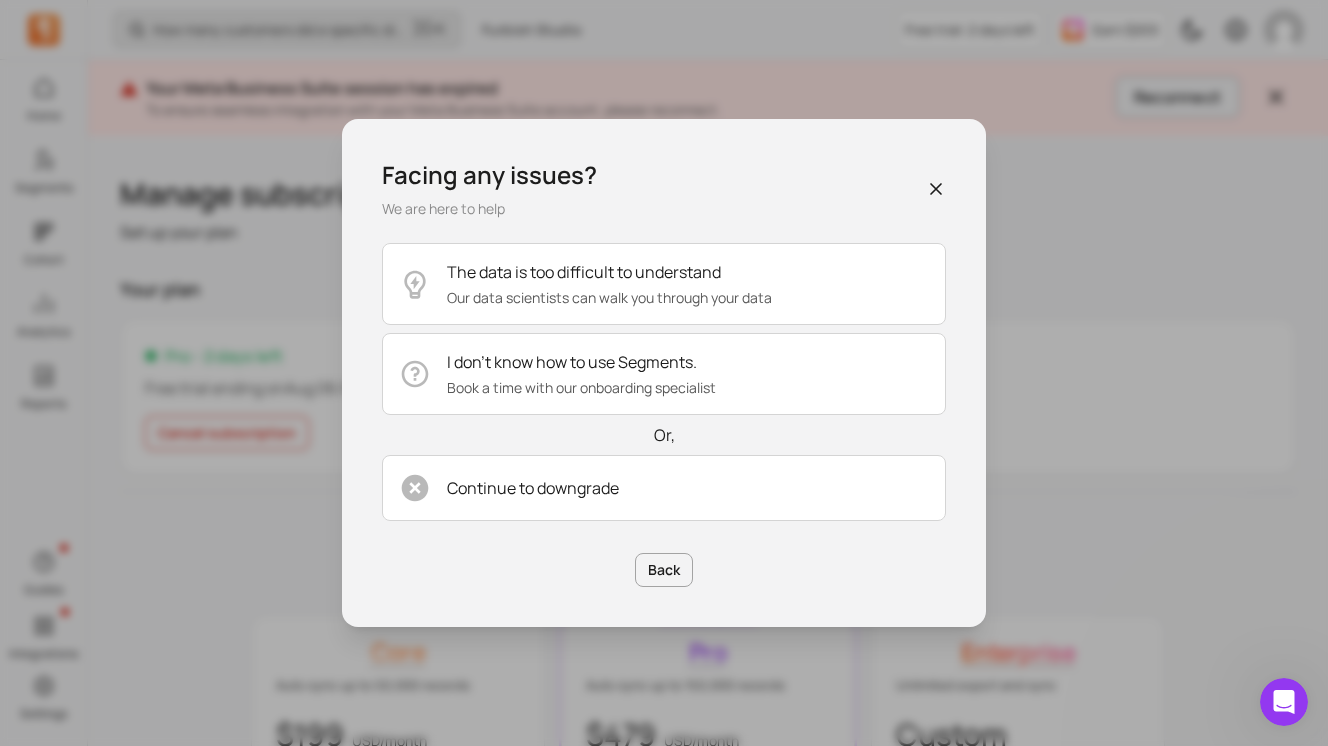 scroll, scrollTop: 0, scrollLeft: 0, axis: both 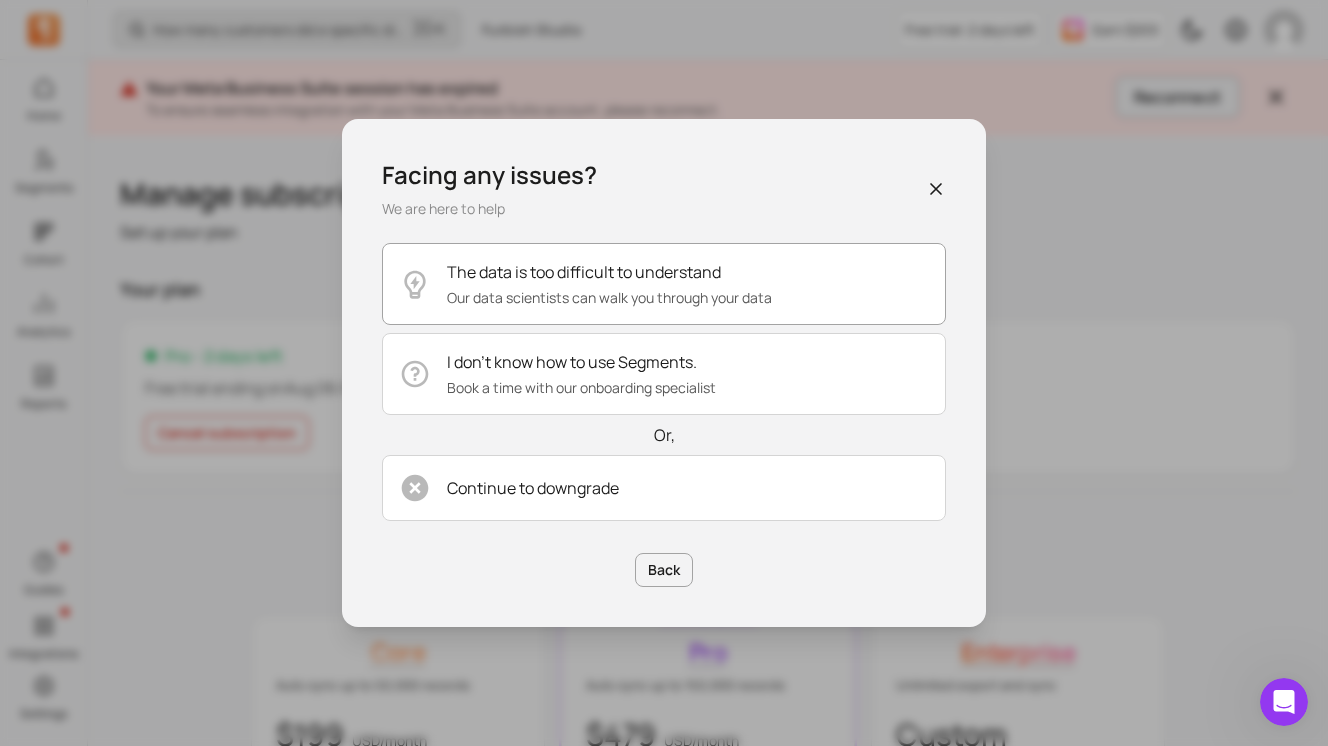 click on "Our data scientists can walk you through your data" at bounding box center (609, 298) 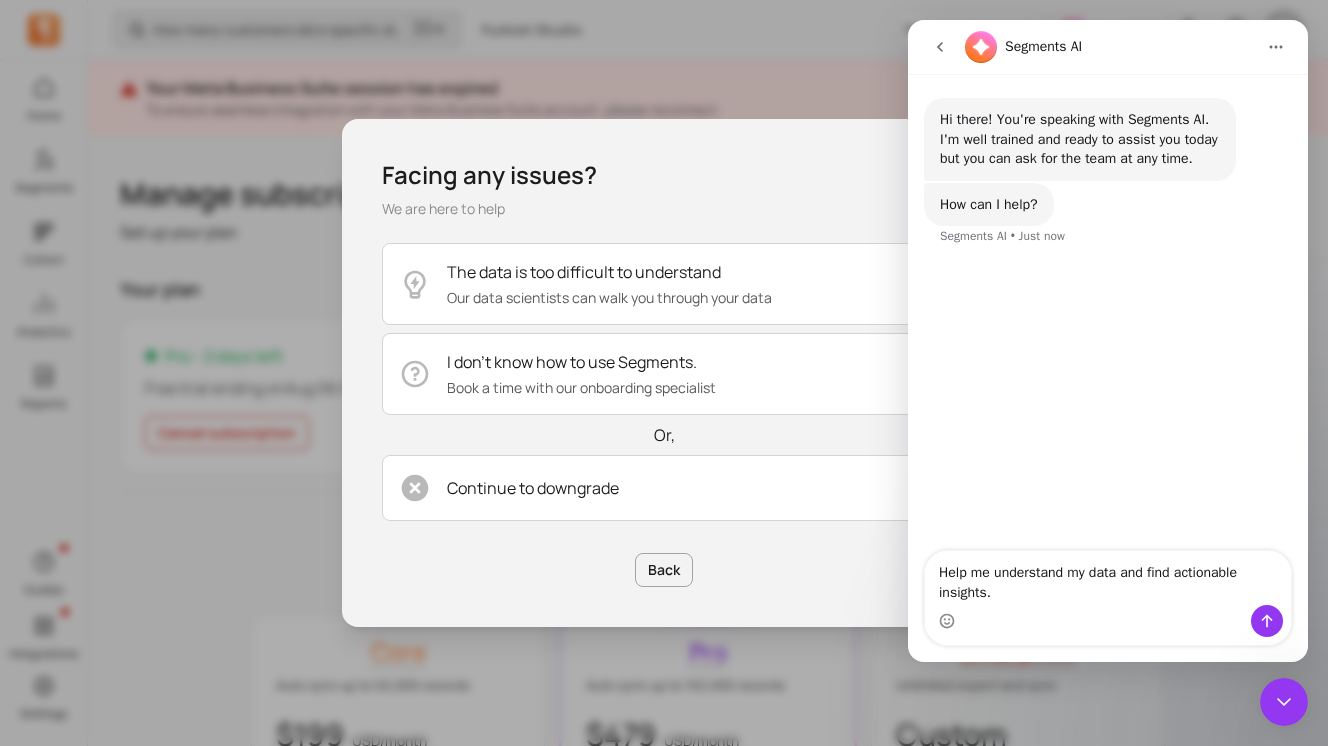 click at bounding box center (940, 47) 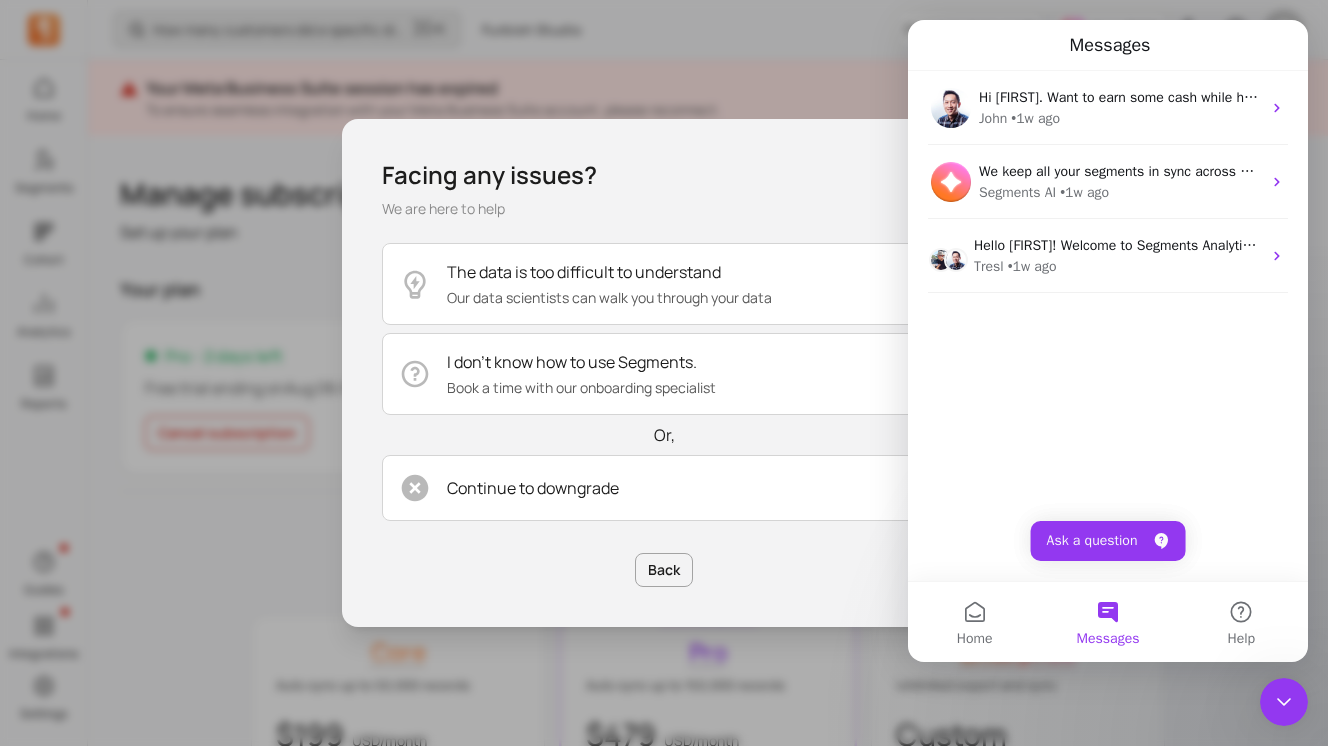 click on "Messages" at bounding box center (1110, 45) 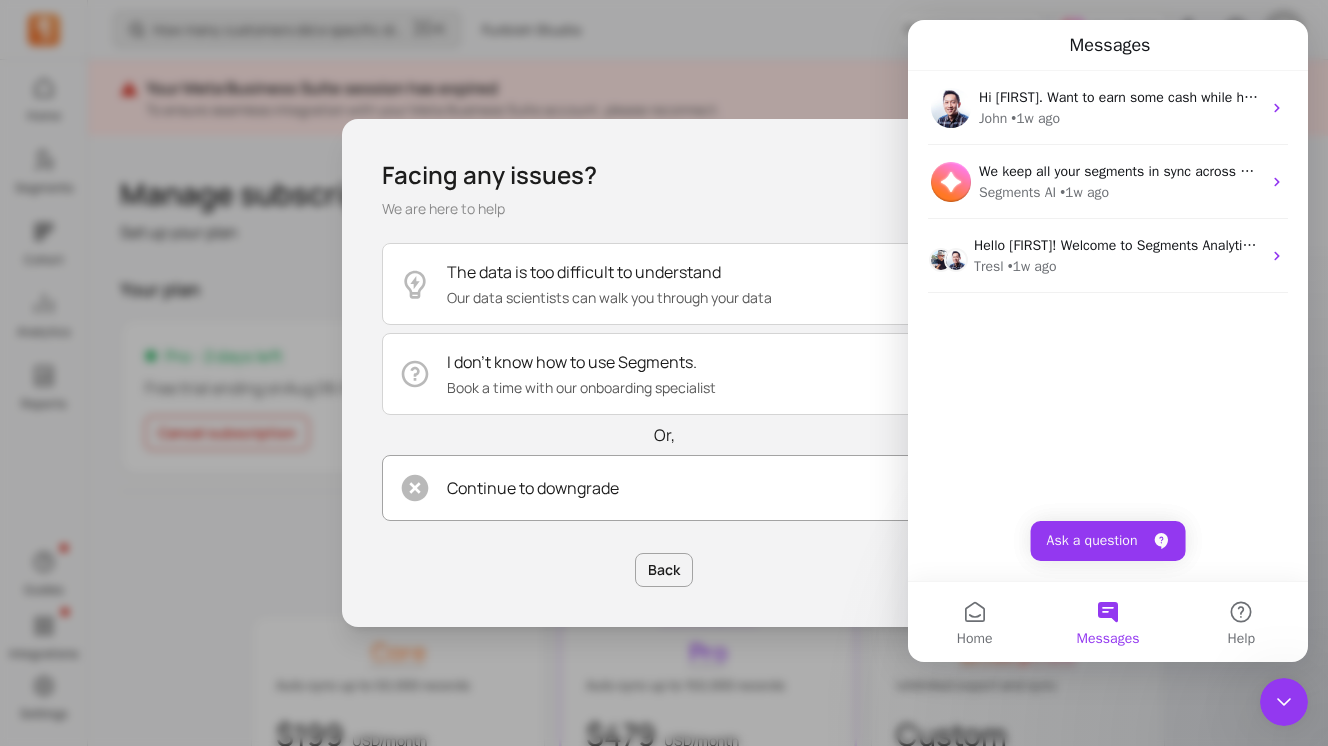 click on "Continue to downgrade" at bounding box center [664, 488] 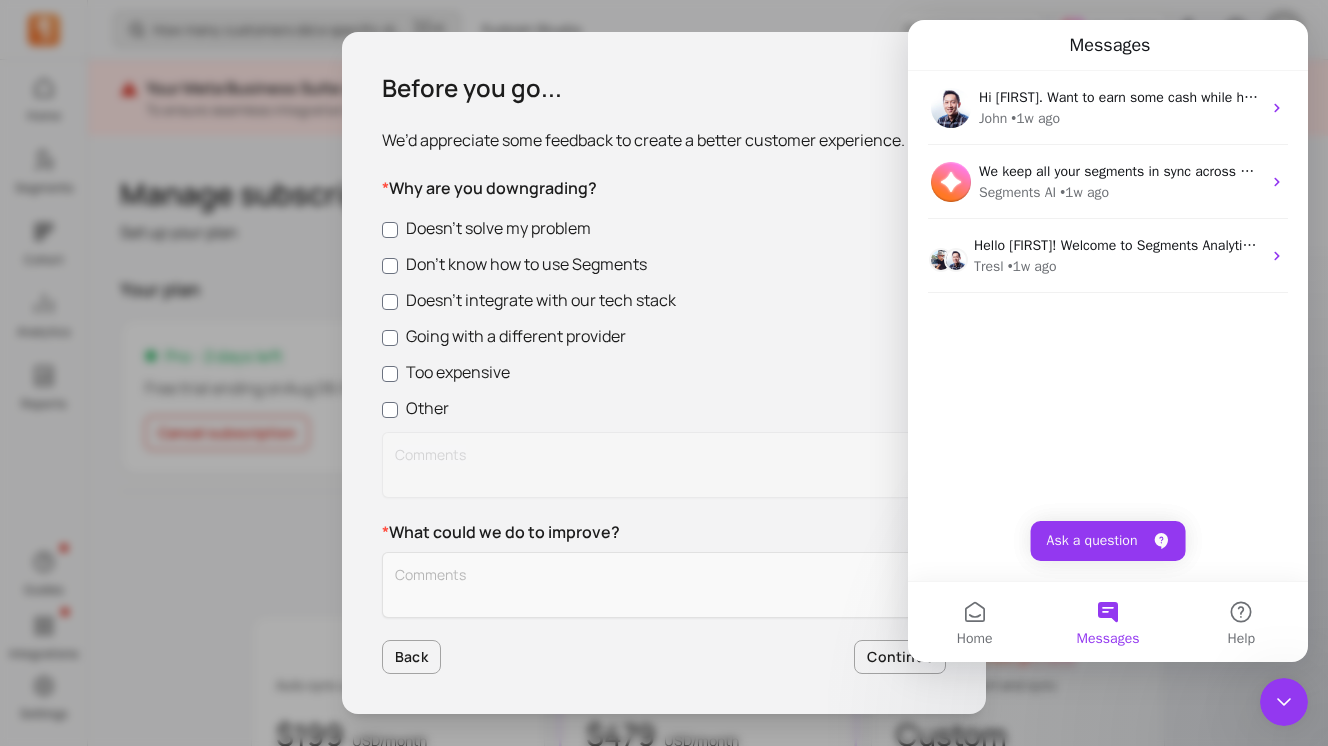 click on "Other" at bounding box center (664, 408) 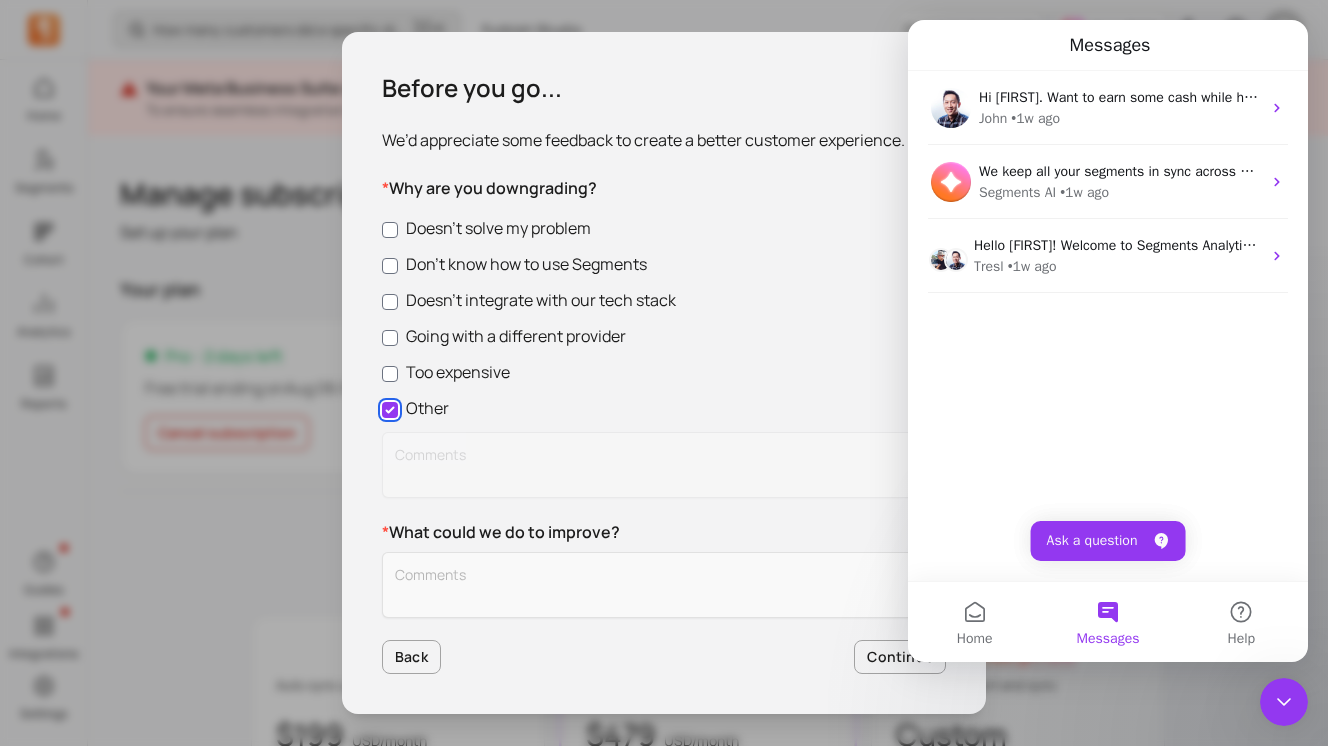 checkbox on "true" 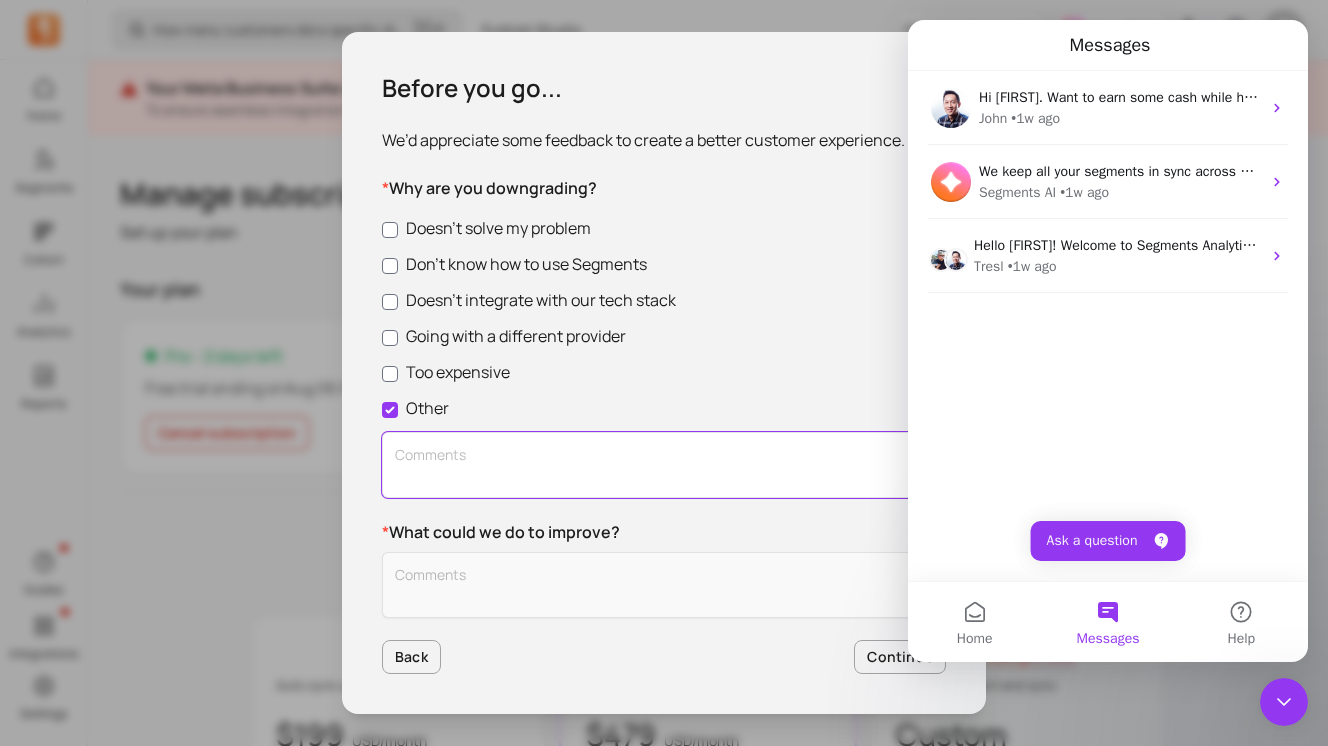 click at bounding box center [664, 465] 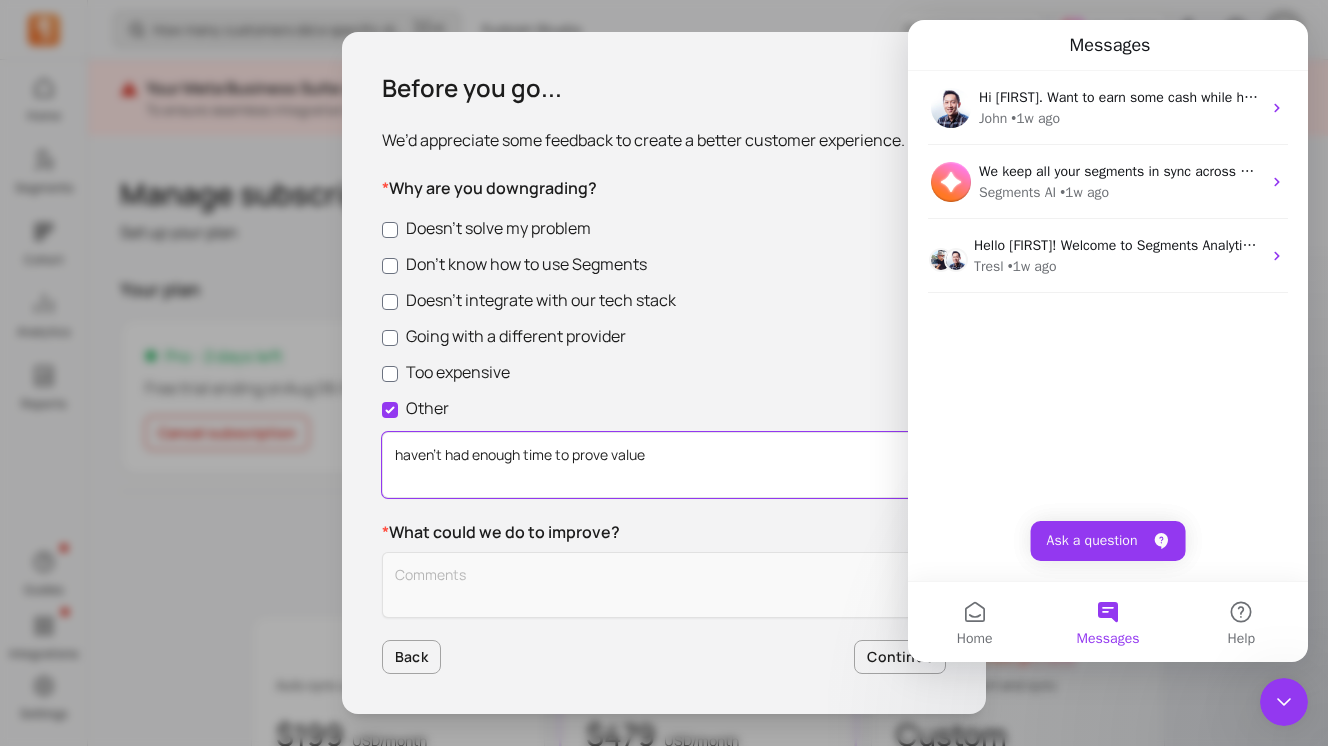 type on "haven't had enough time to prove value" 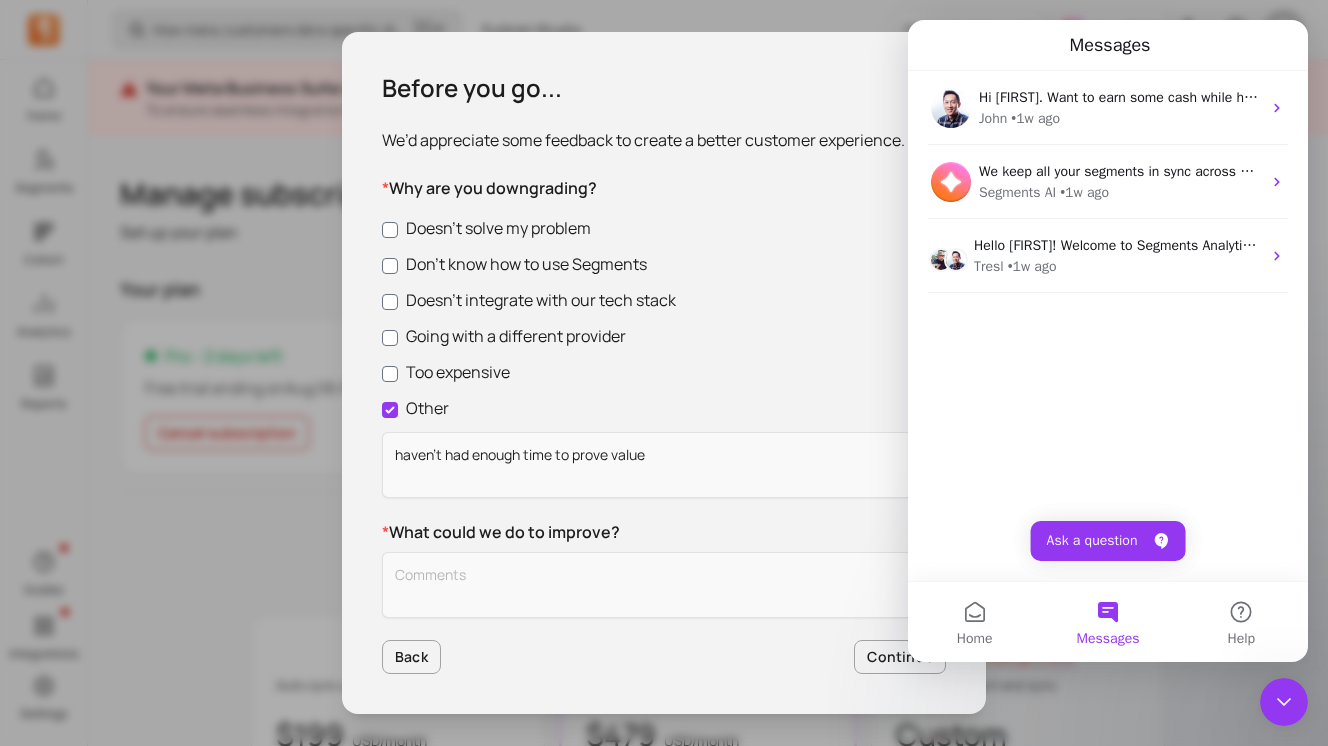 click at bounding box center (1284, 702) 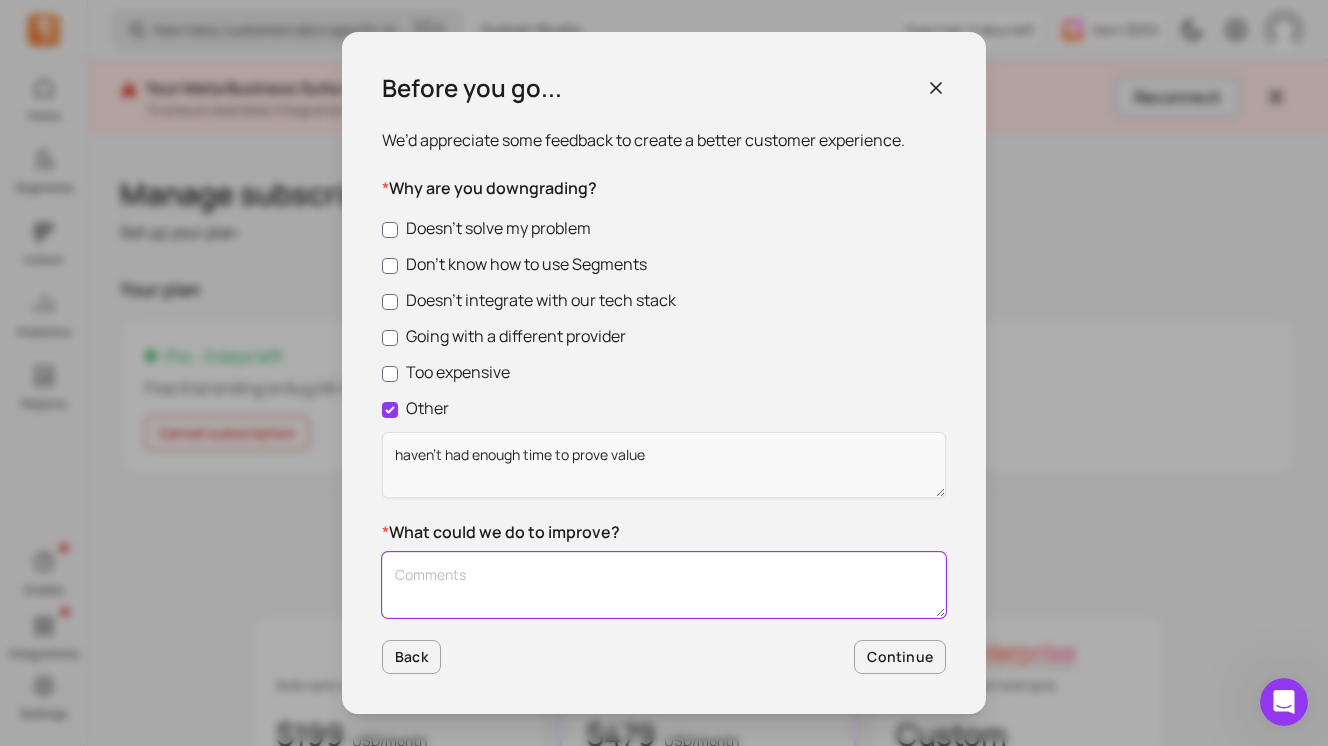 click at bounding box center [664, 585] 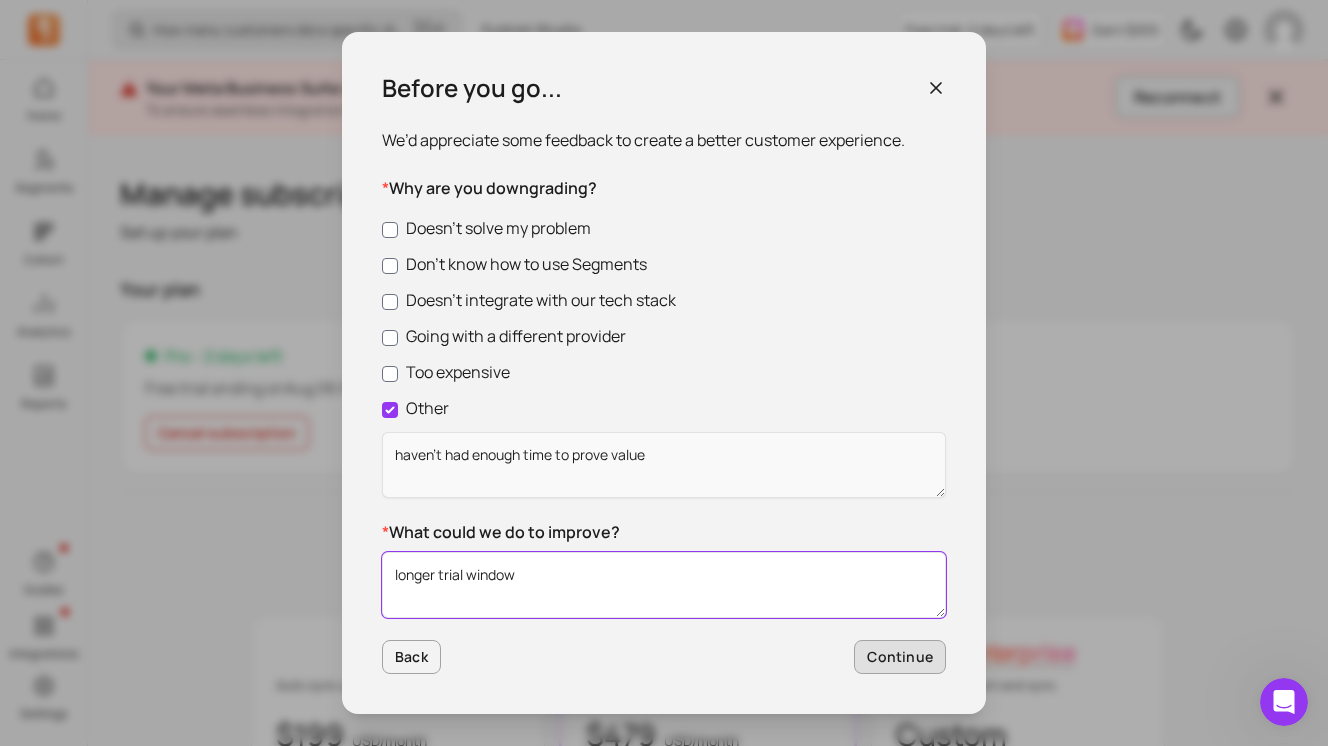 type on "longer trial window" 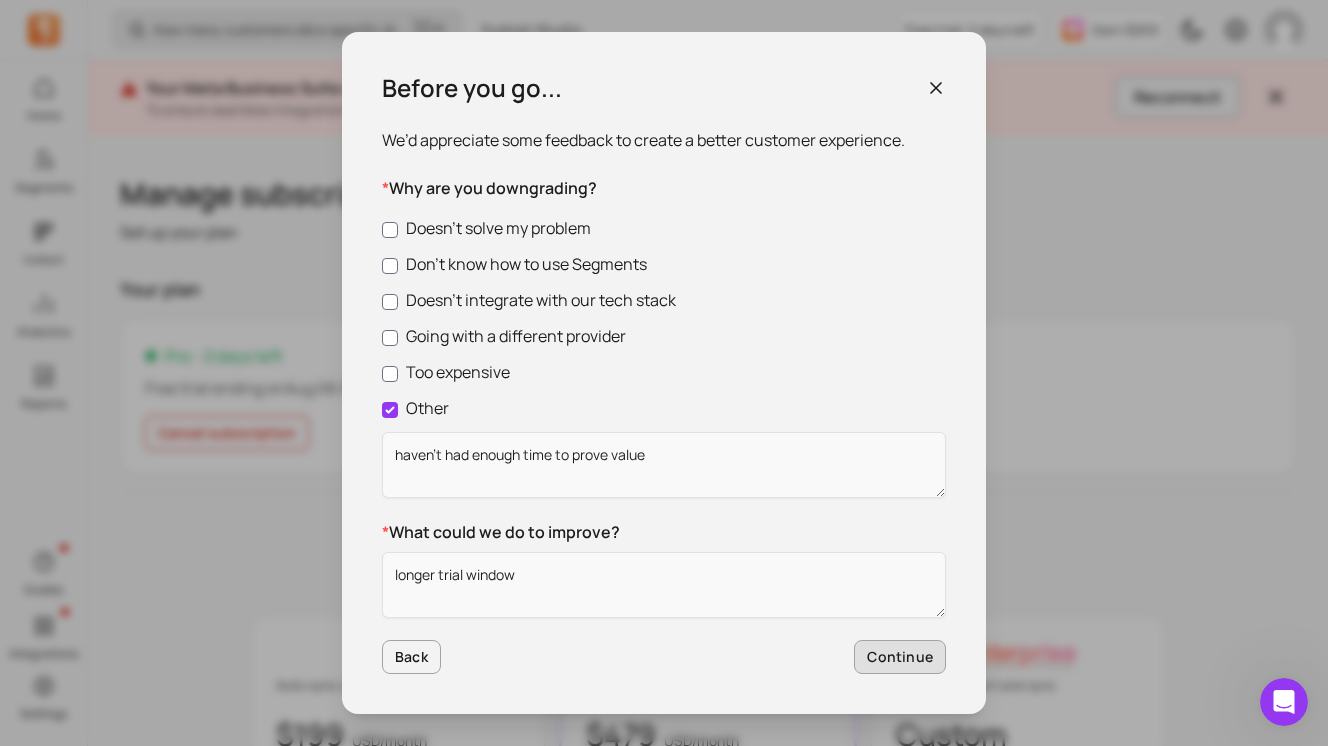 click on "Continue" at bounding box center [900, 657] 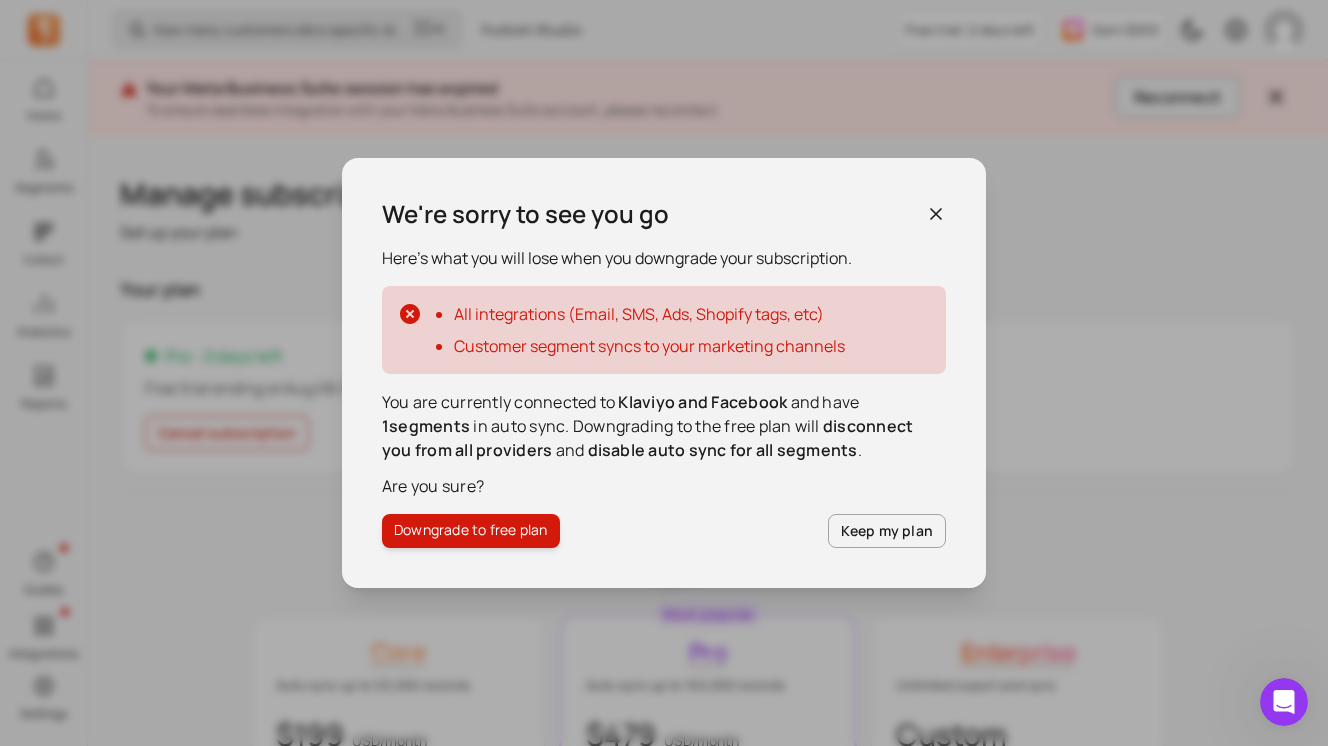 click on "Downgrade to free plan" at bounding box center (471, 531) 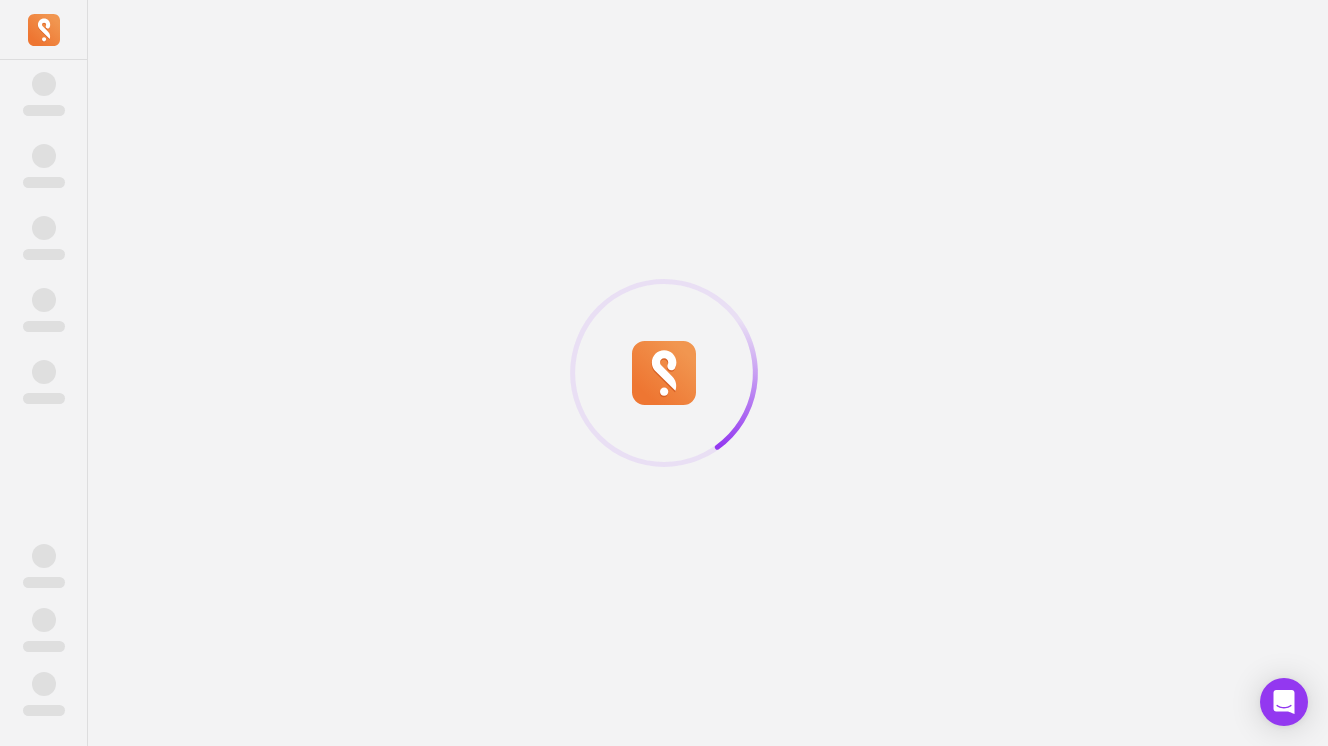 scroll, scrollTop: 0, scrollLeft: 0, axis: both 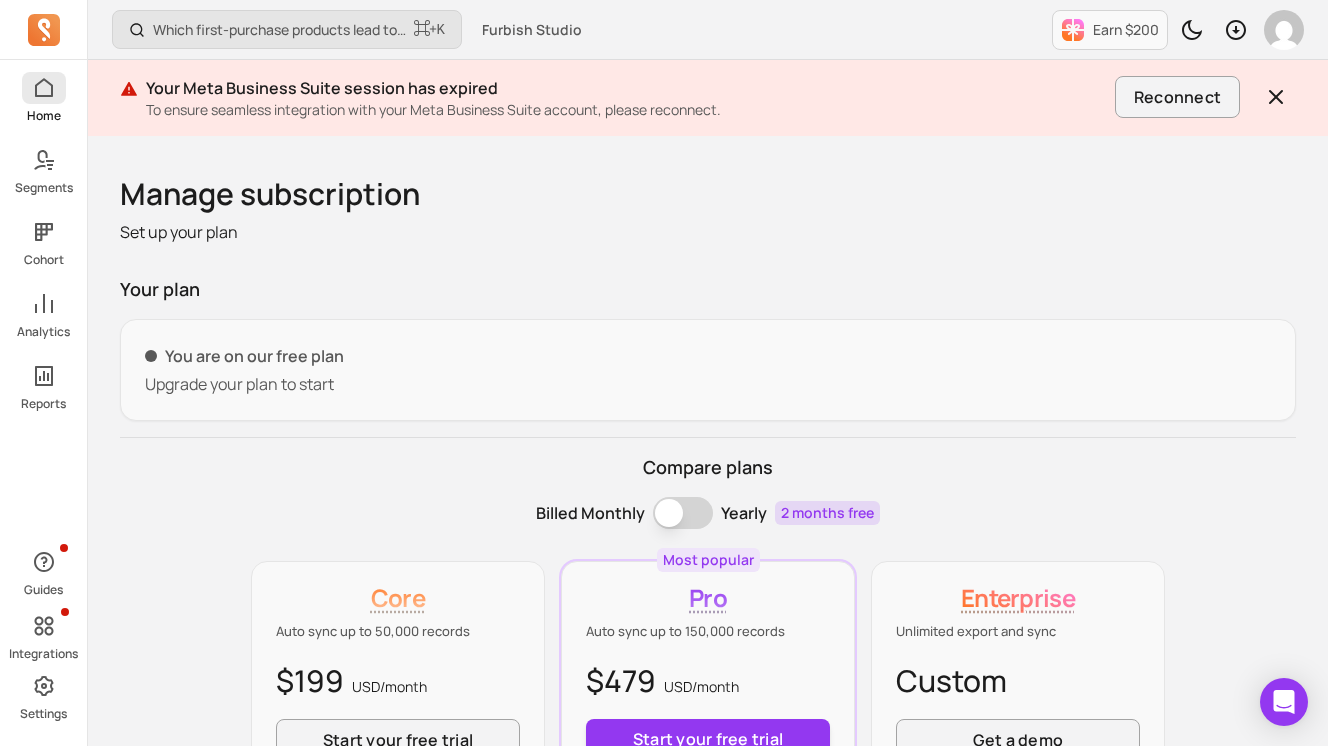 click on "Home" at bounding box center (43, 98) 